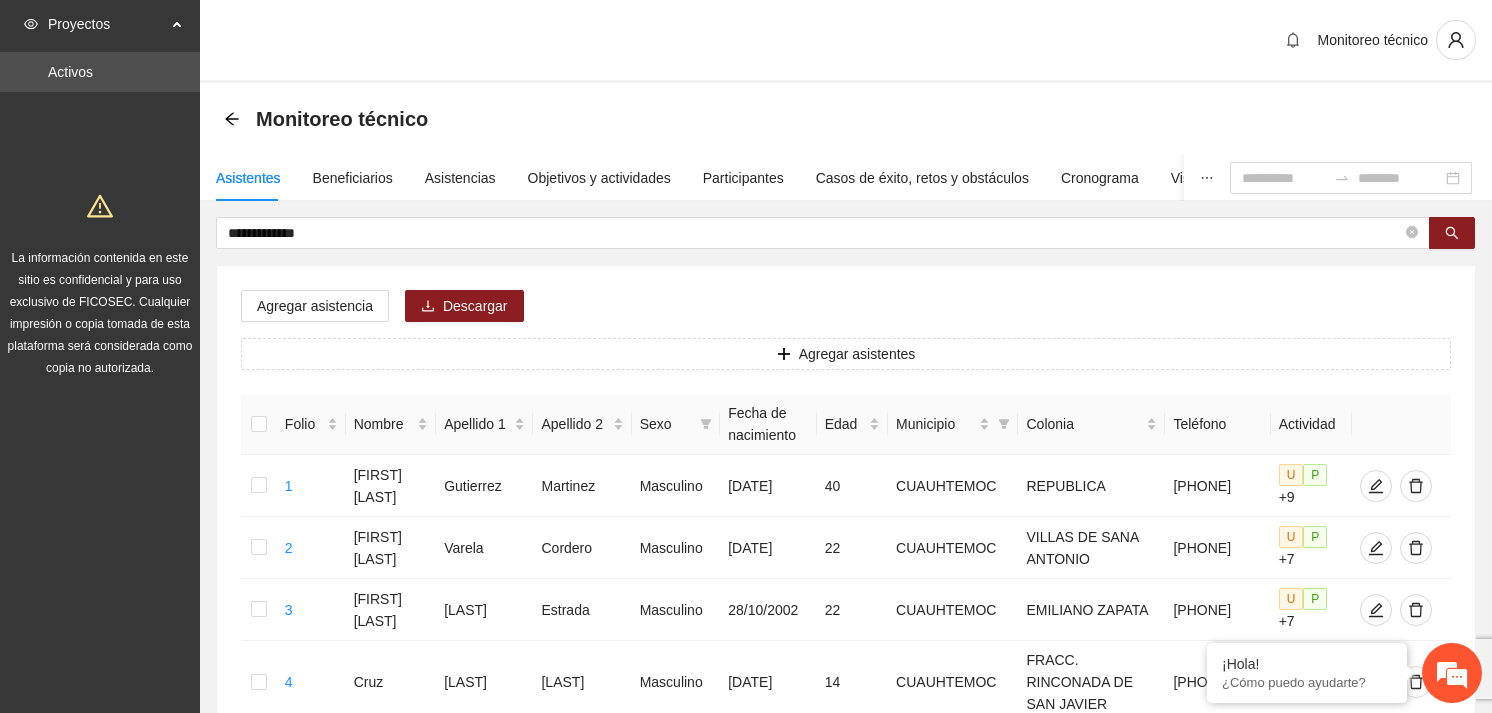 scroll, scrollTop: 0, scrollLeft: 0, axis: both 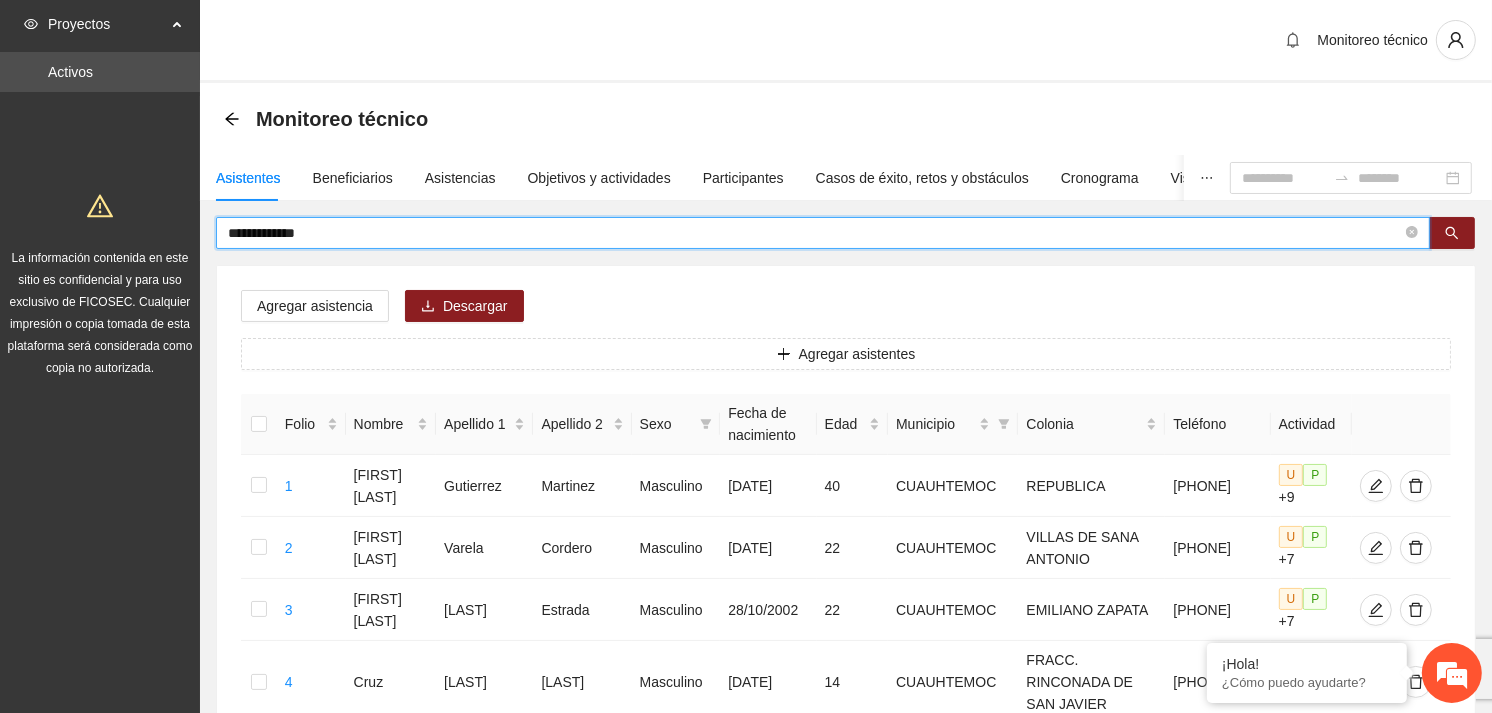 drag, startPoint x: 0, startPoint y: 0, endPoint x: 175, endPoint y: 243, distance: 299.45618 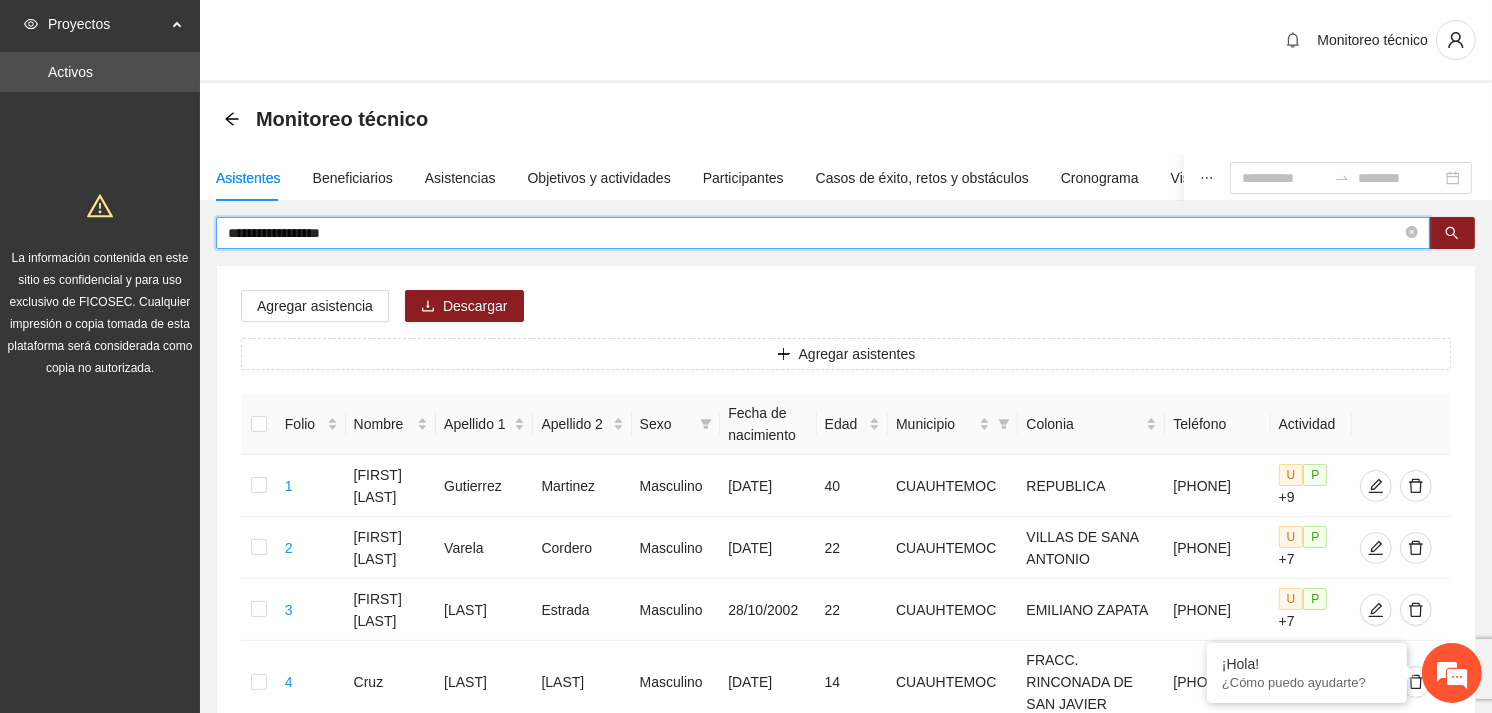 type on "**********" 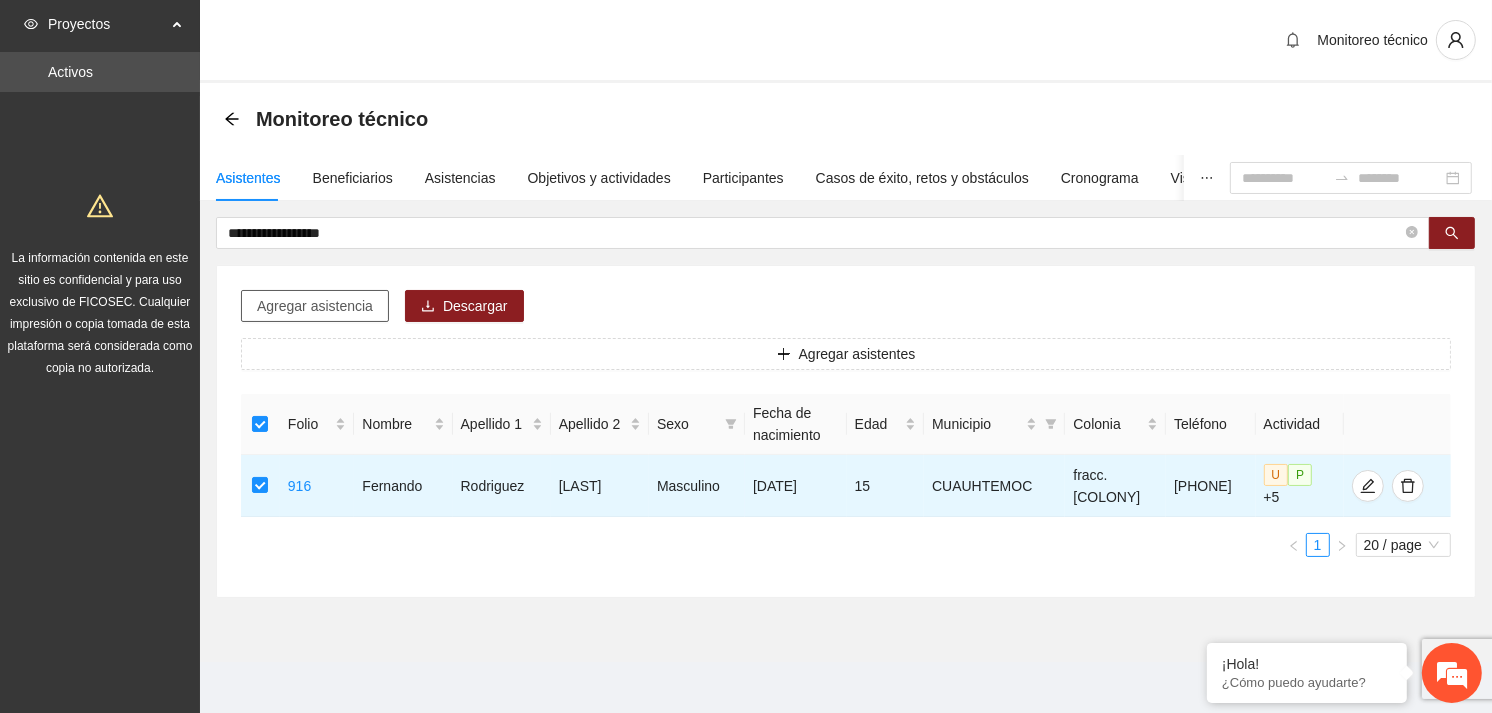 click on "Agregar asistencia" at bounding box center [315, 306] 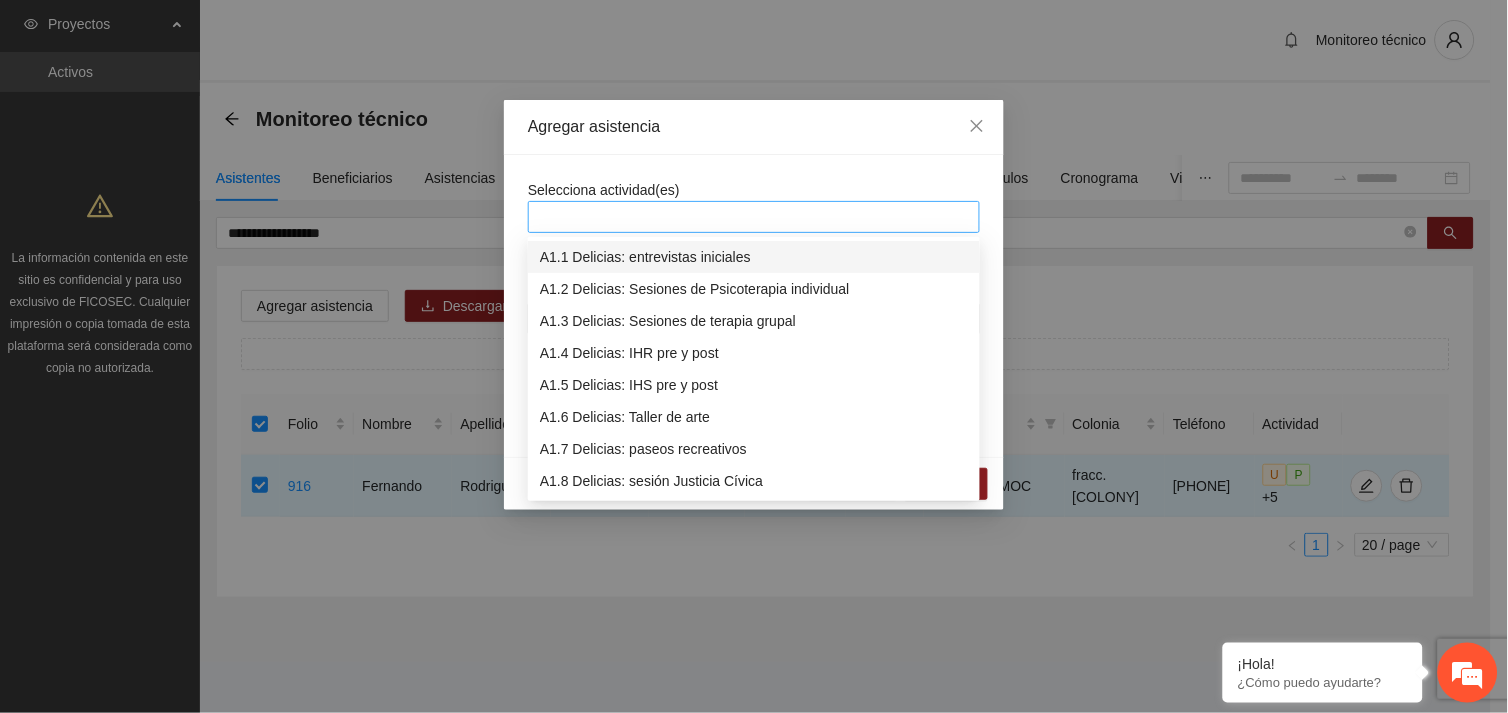 click at bounding box center [754, 217] 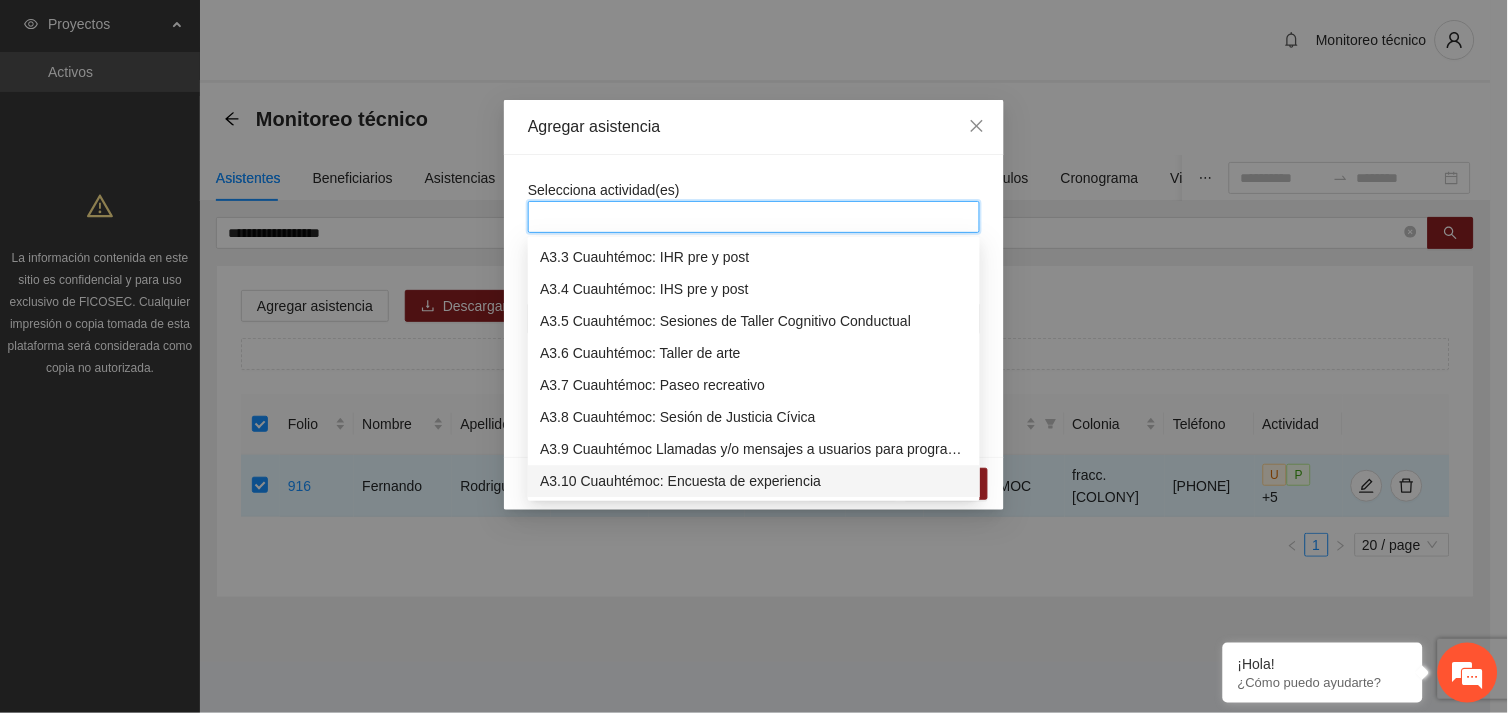 scroll, scrollTop: 1215, scrollLeft: 0, axis: vertical 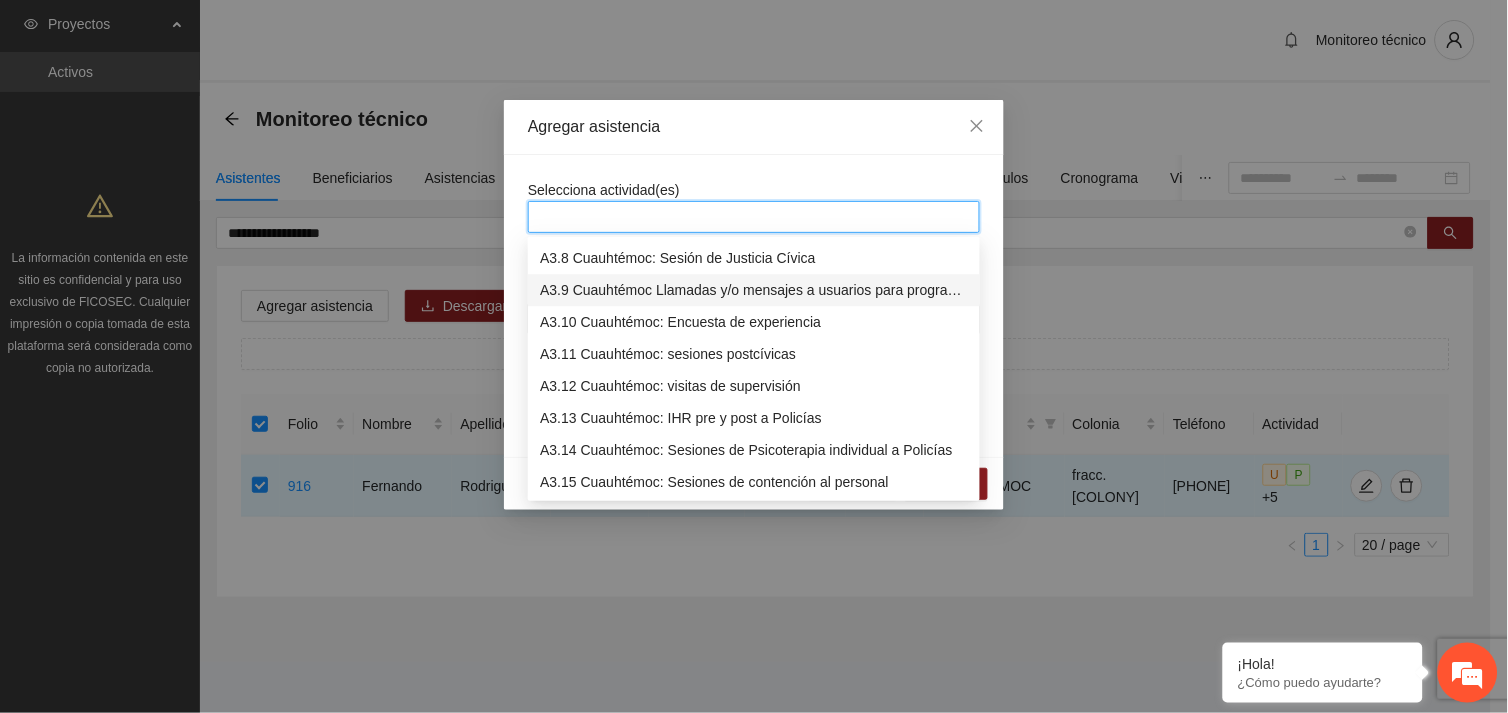 click on "A3.9 Cuauhtémoc Llamadas y/o mensajes a usuarios para programación, seguimiento y canalización." at bounding box center (754, 290) 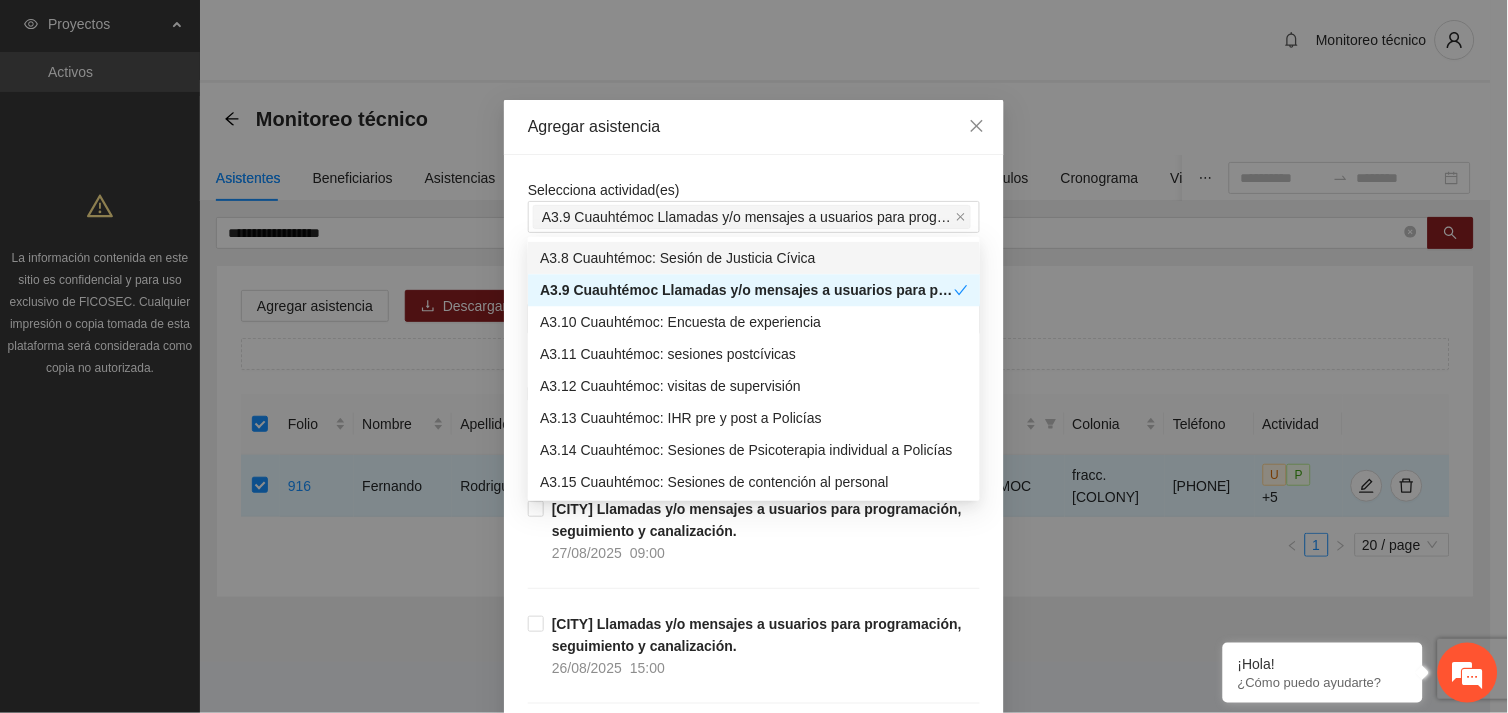 click on "Selecciona actividad(es) A3.9 Cuauhtémoc Llamadas y/o mensajes a usuarios para programación, seguimiento y canalización." at bounding box center [754, 206] 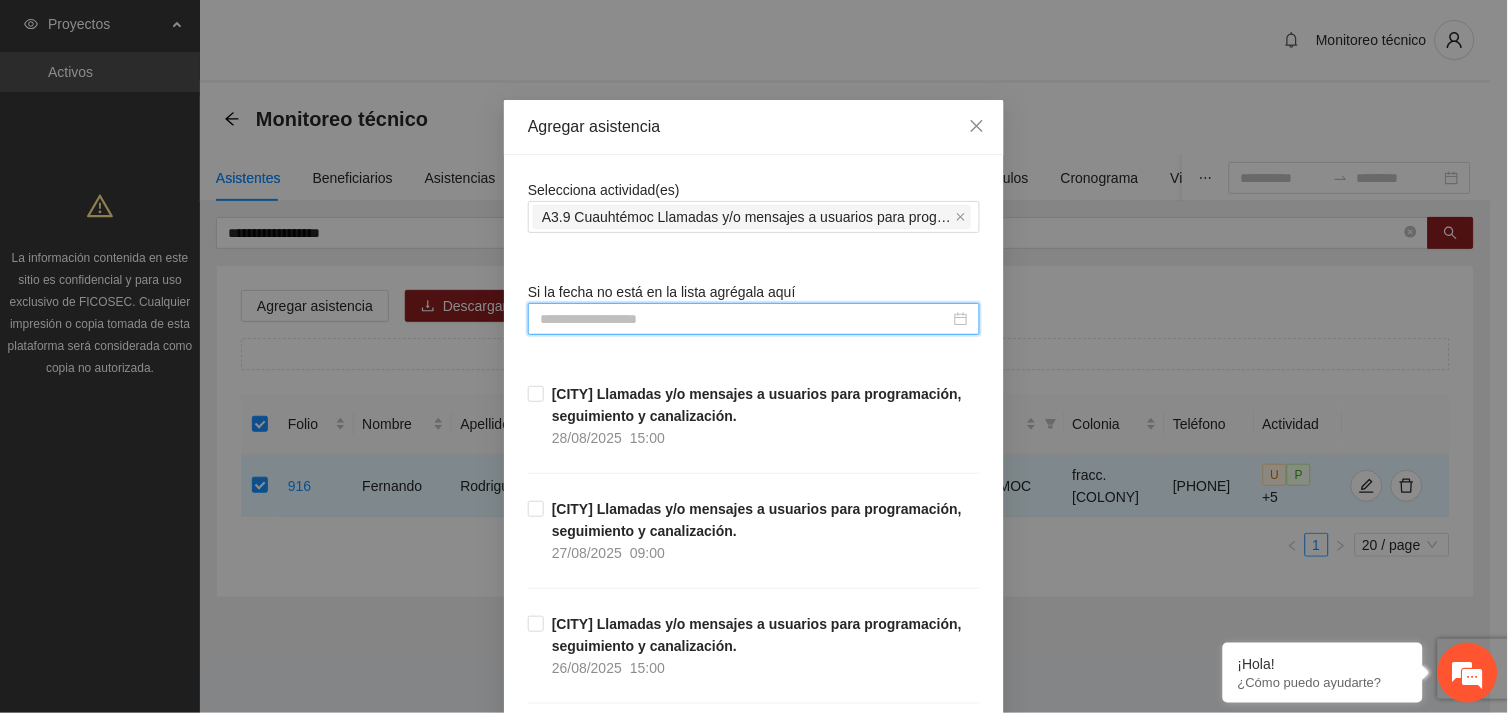 click at bounding box center [745, 319] 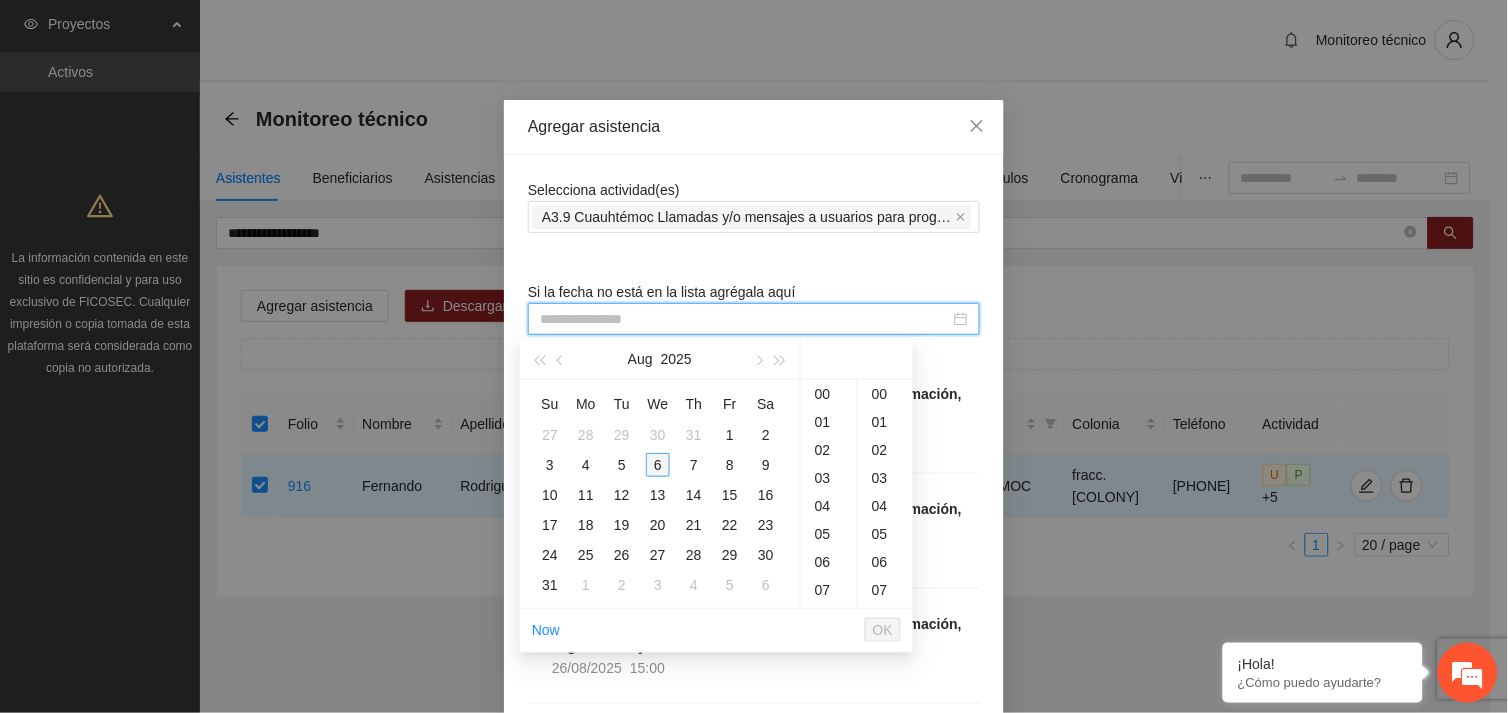click on "6" at bounding box center (658, 465) 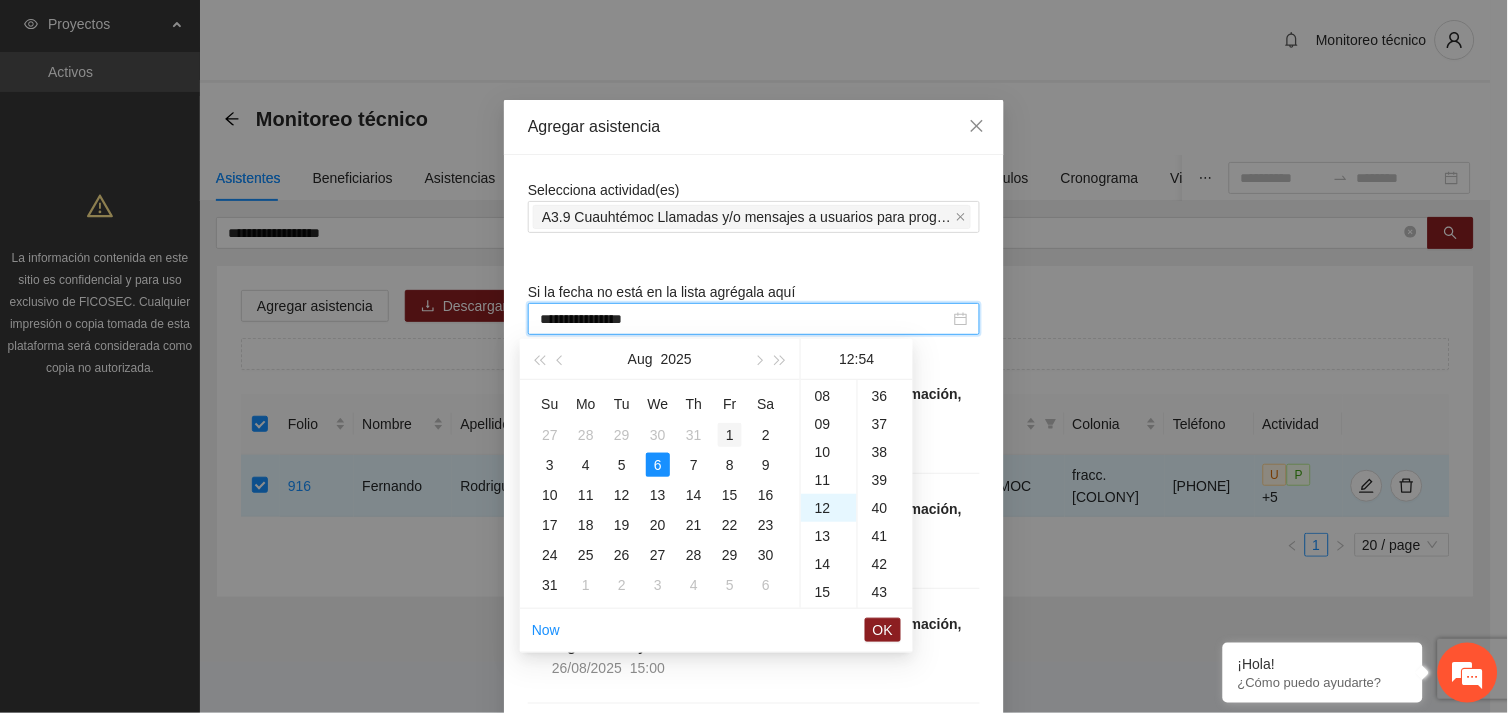 scroll, scrollTop: 335, scrollLeft: 0, axis: vertical 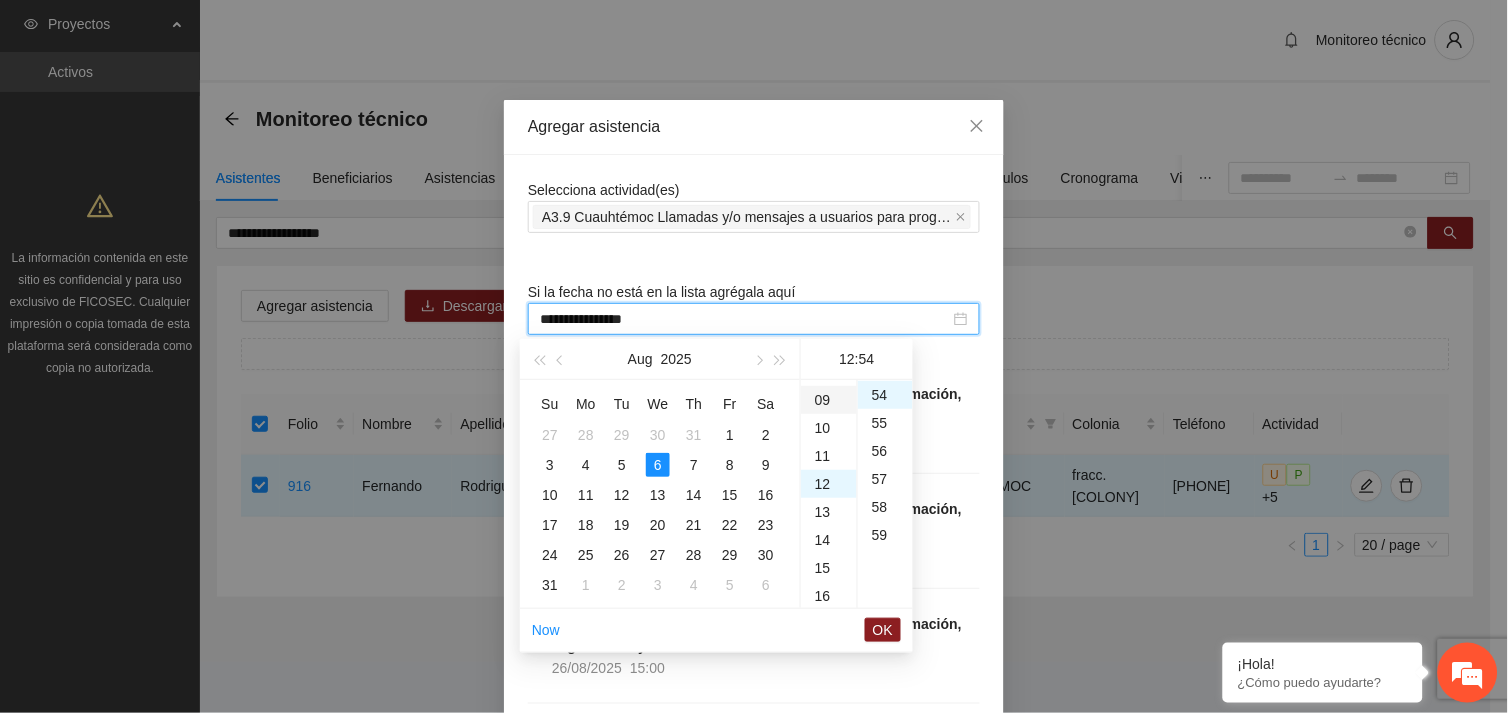 click on "09" at bounding box center (829, 400) 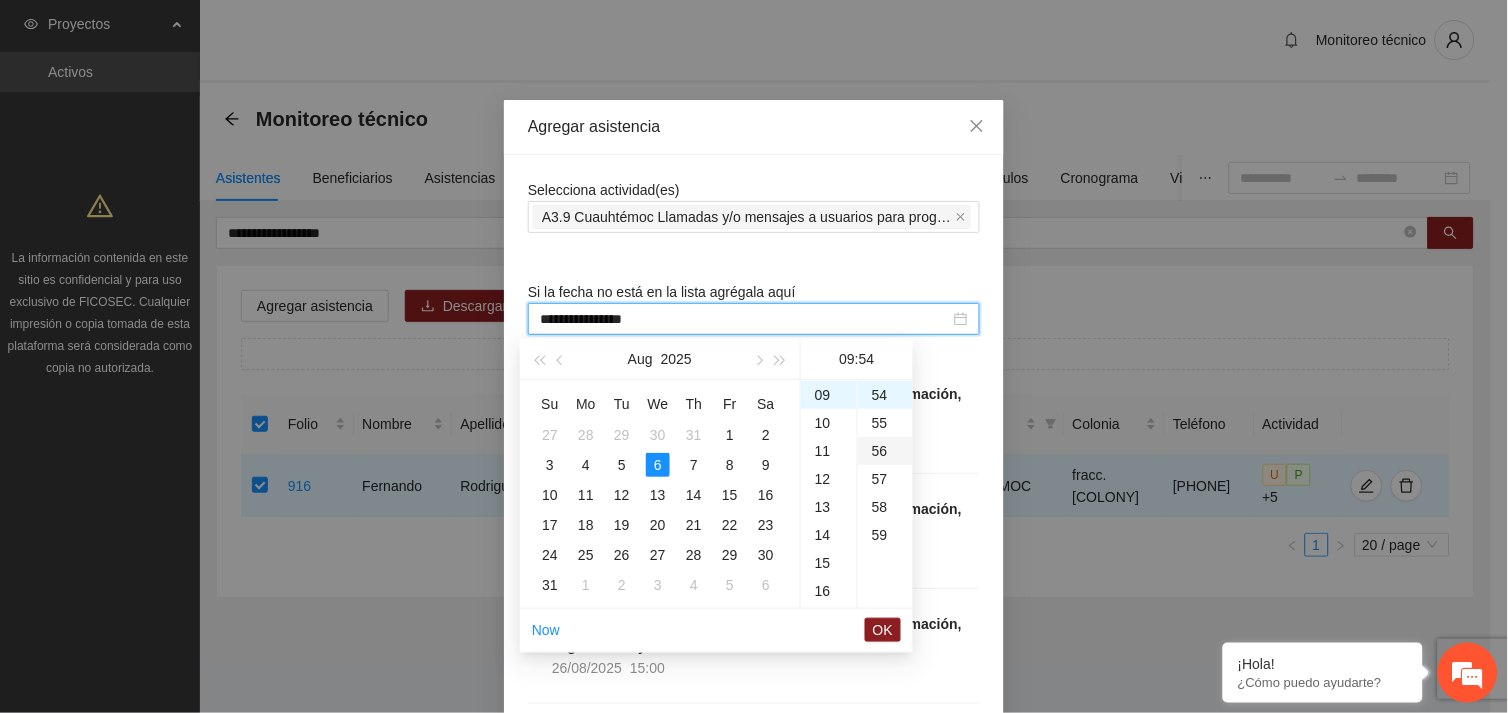 scroll, scrollTop: 252, scrollLeft: 0, axis: vertical 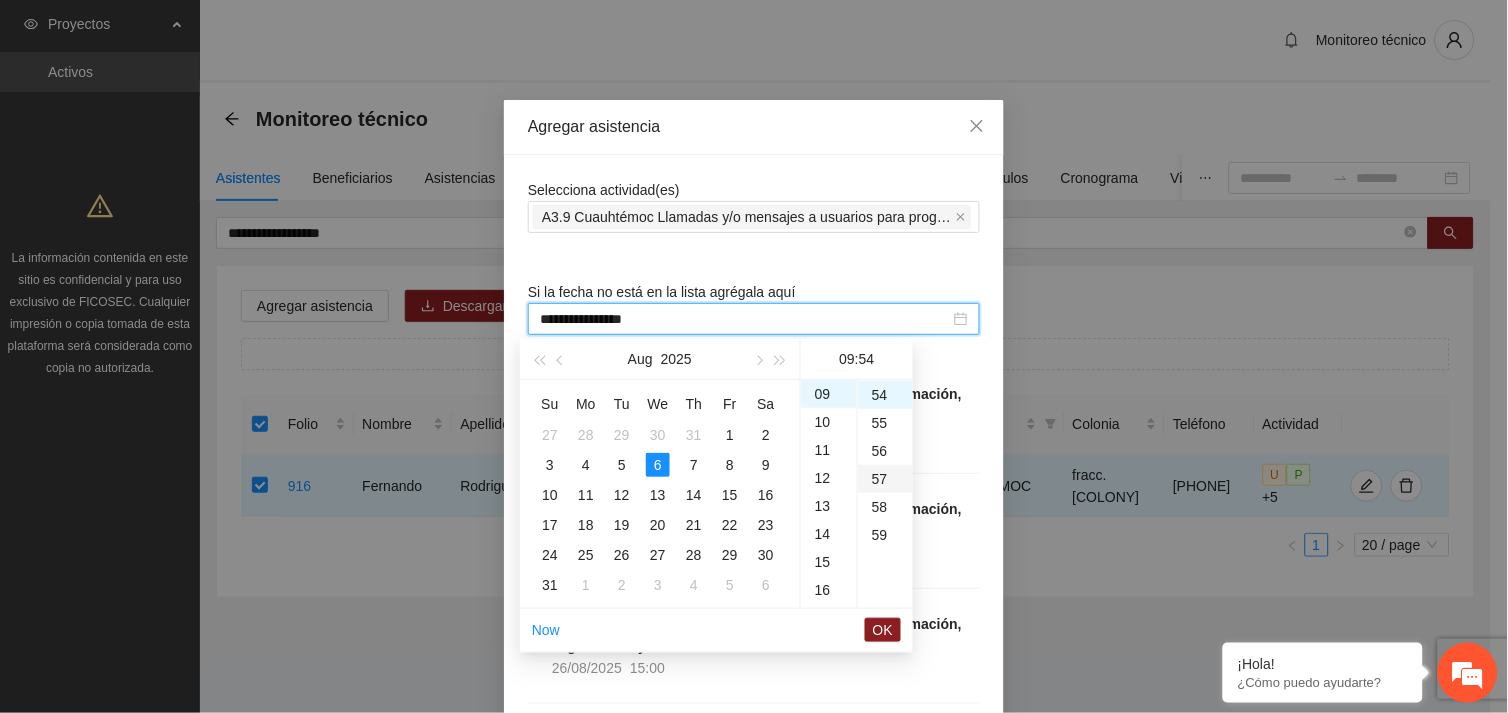click on "57" at bounding box center [885, 479] 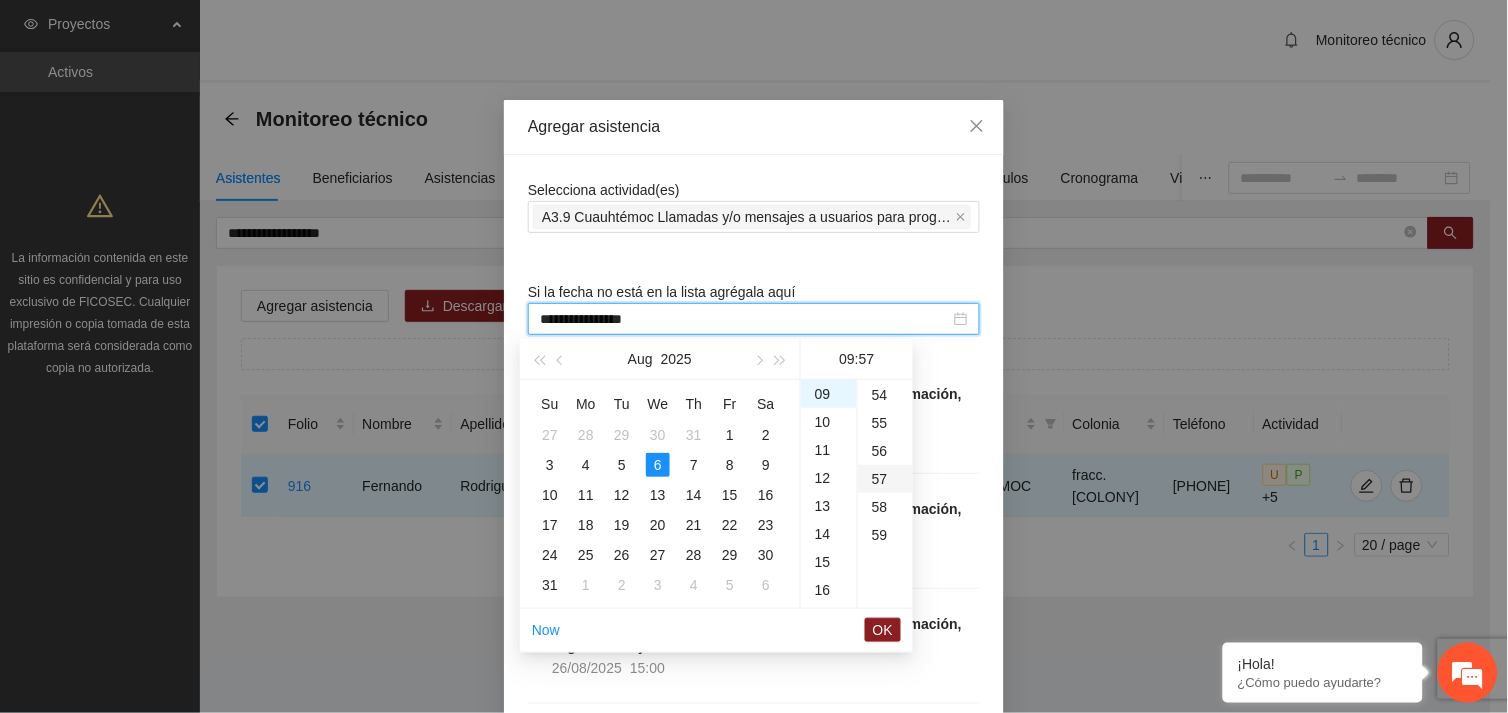 scroll, scrollTop: 1595, scrollLeft: 0, axis: vertical 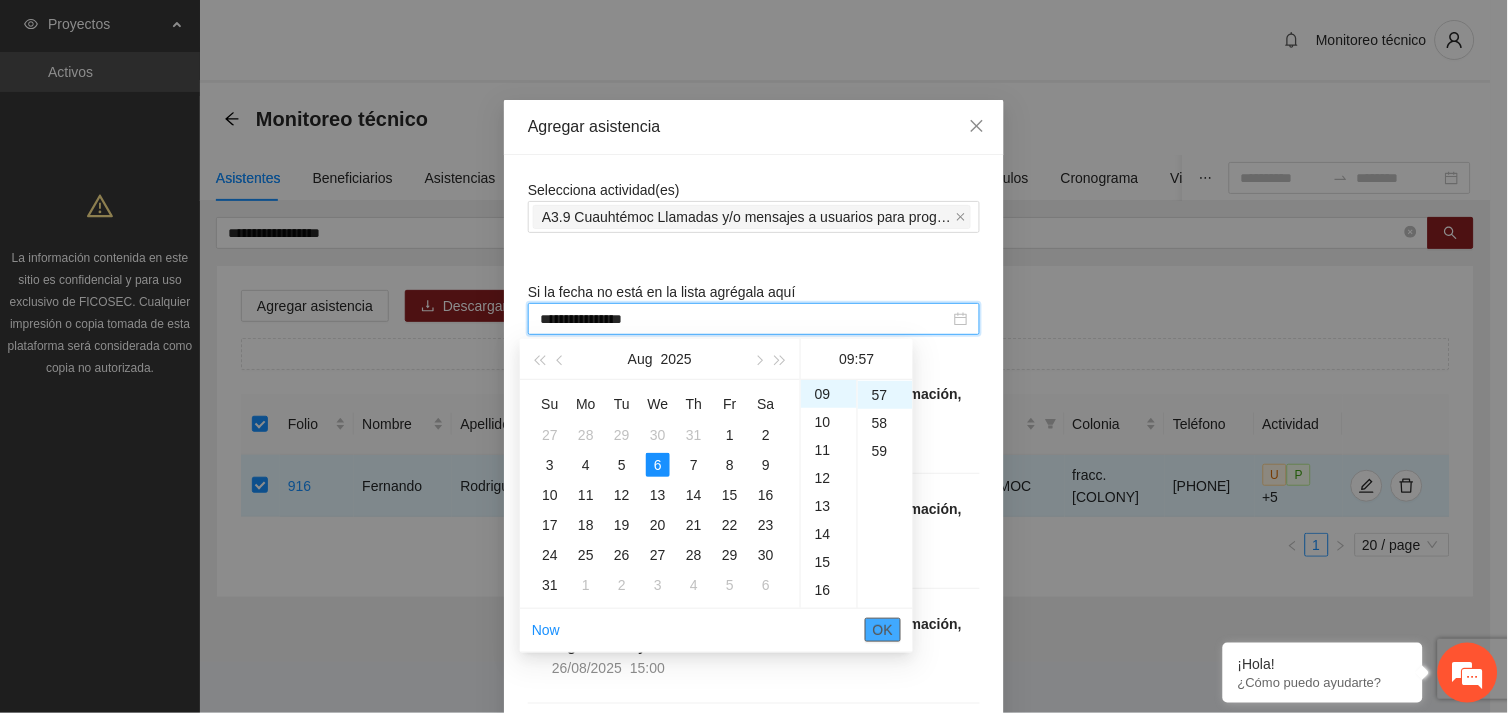 click on "OK" at bounding box center (883, 630) 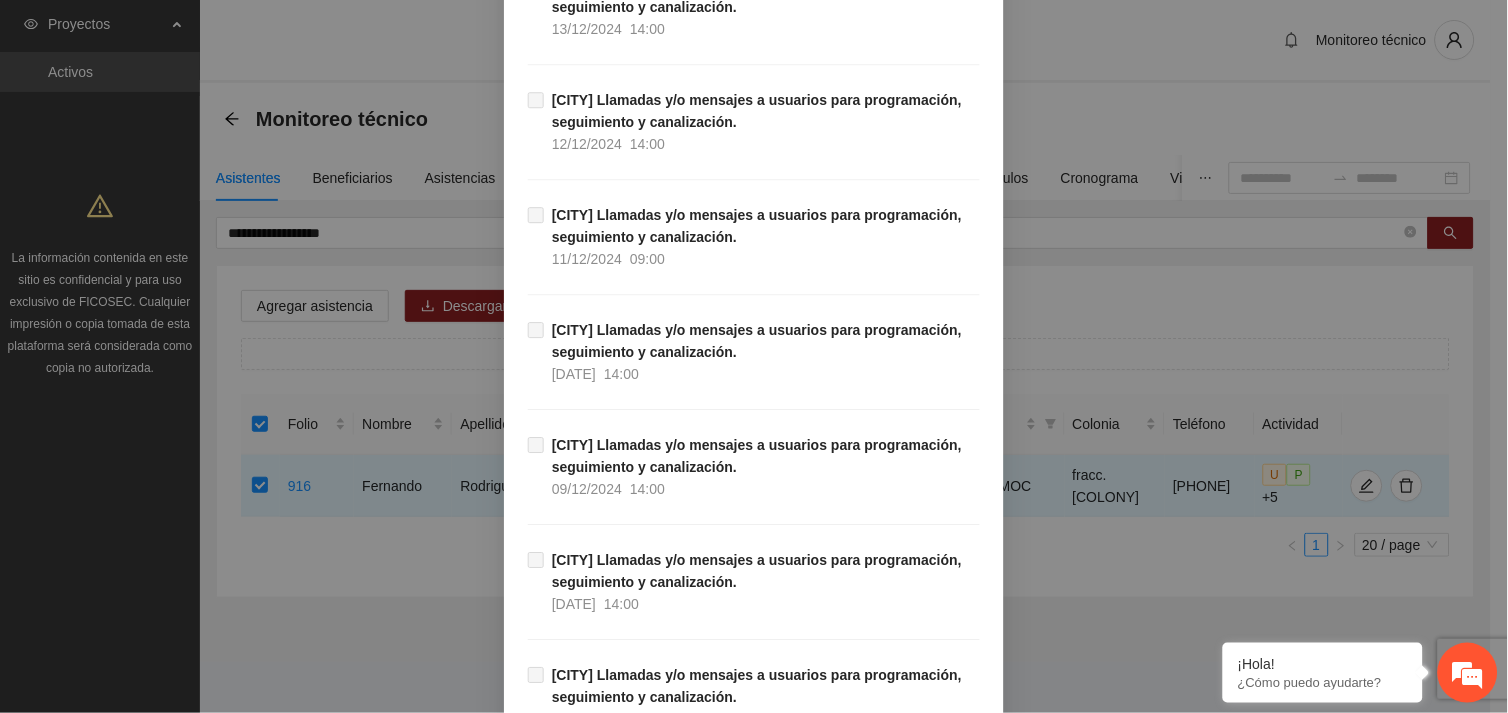 scroll, scrollTop: 20411, scrollLeft: 0, axis: vertical 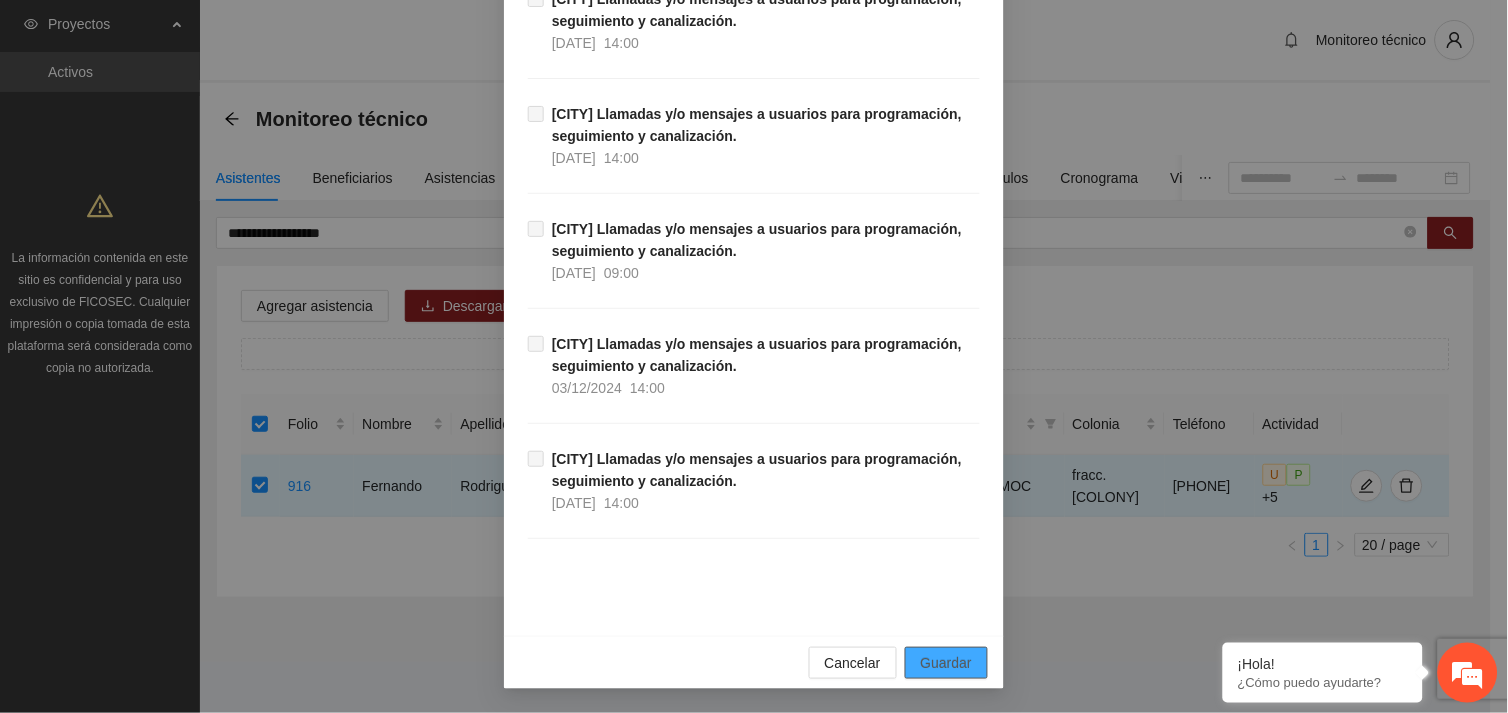 click on "Guardar" at bounding box center (946, 663) 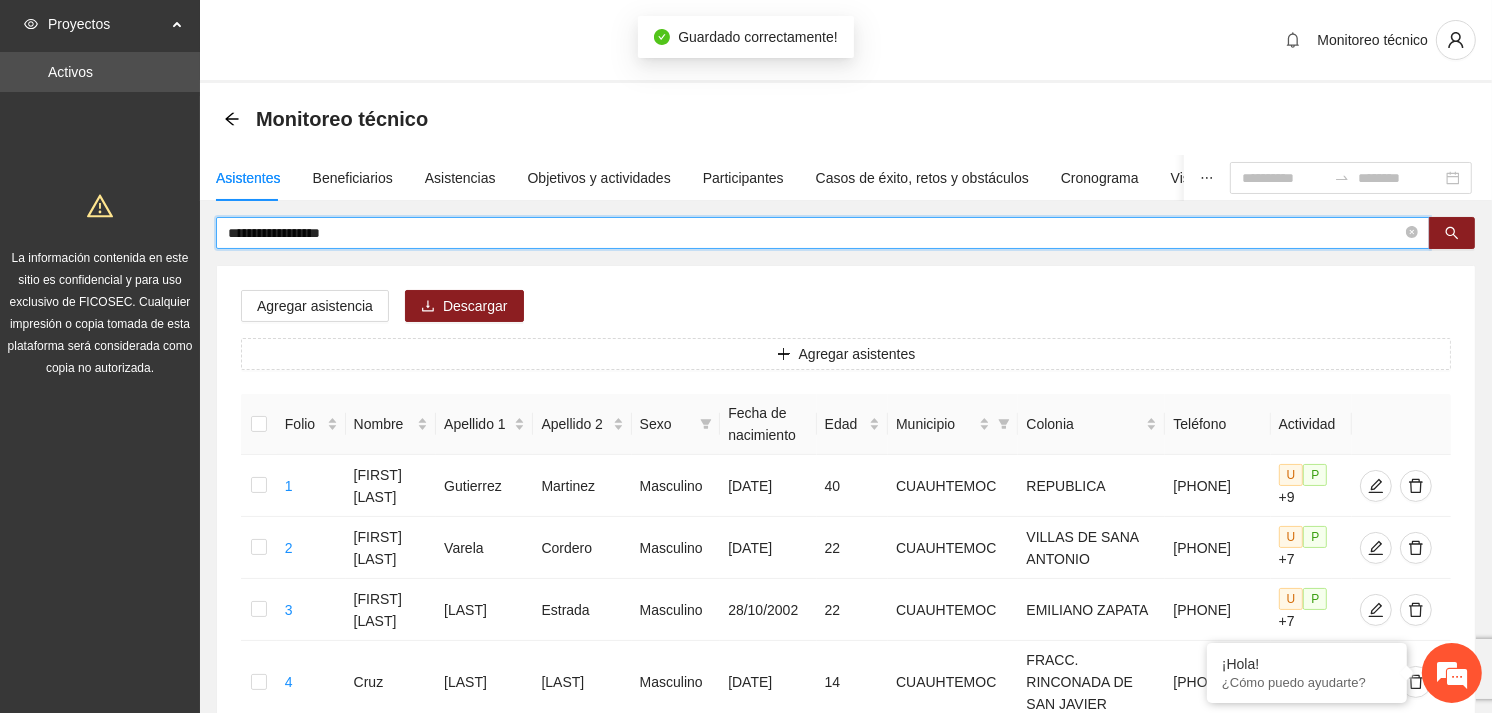 drag, startPoint x: 382, startPoint y: 232, endPoint x: 226, endPoint y: 233, distance: 156.0032 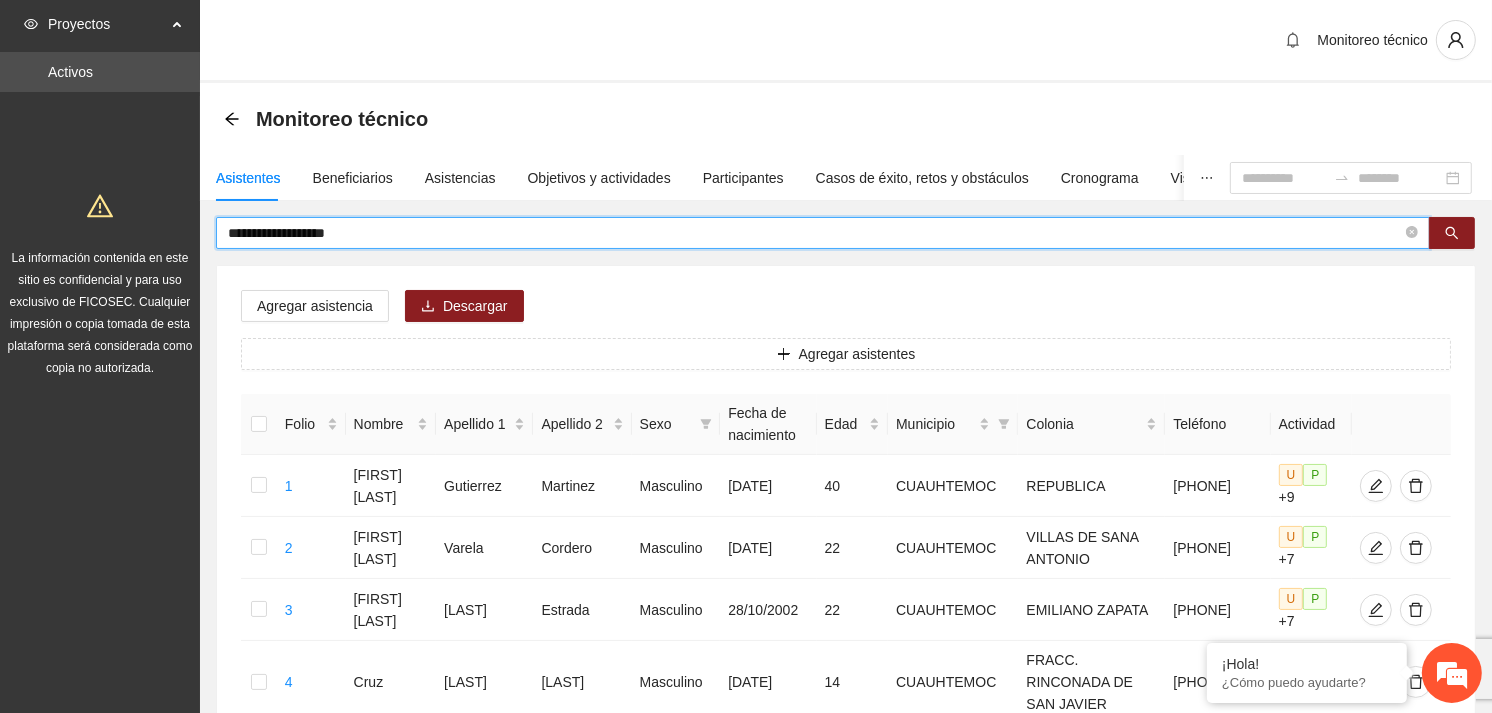 type on "**********" 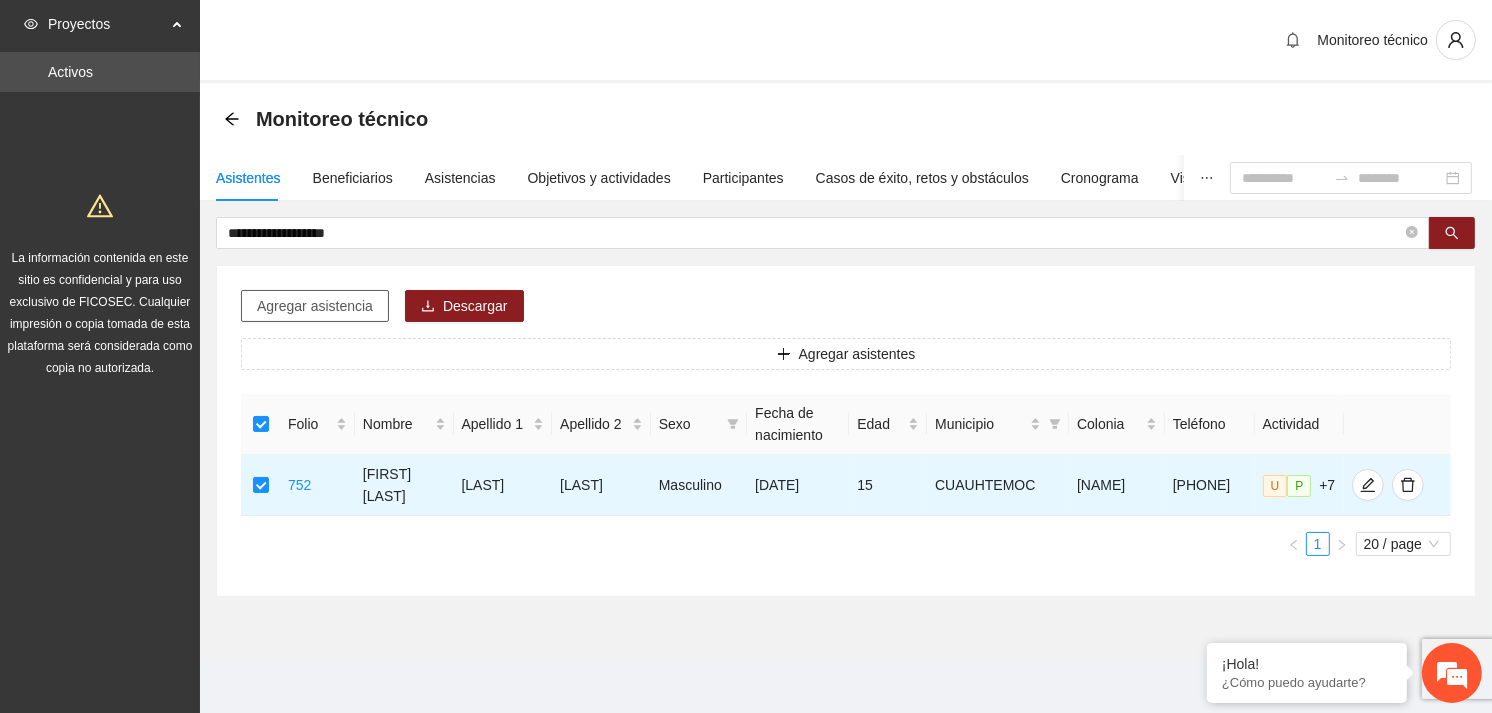 click on "Agregar asistencia" at bounding box center (315, 306) 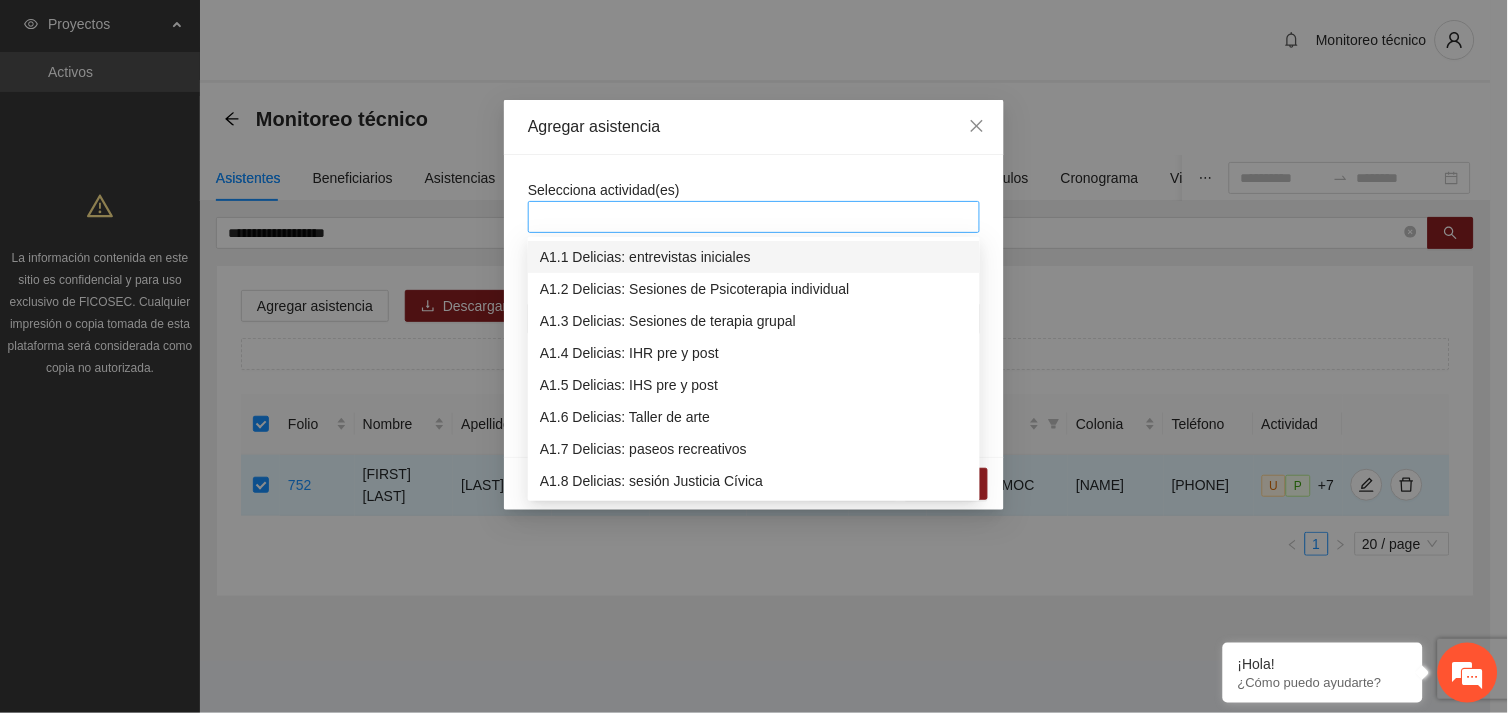 click at bounding box center (754, 217) 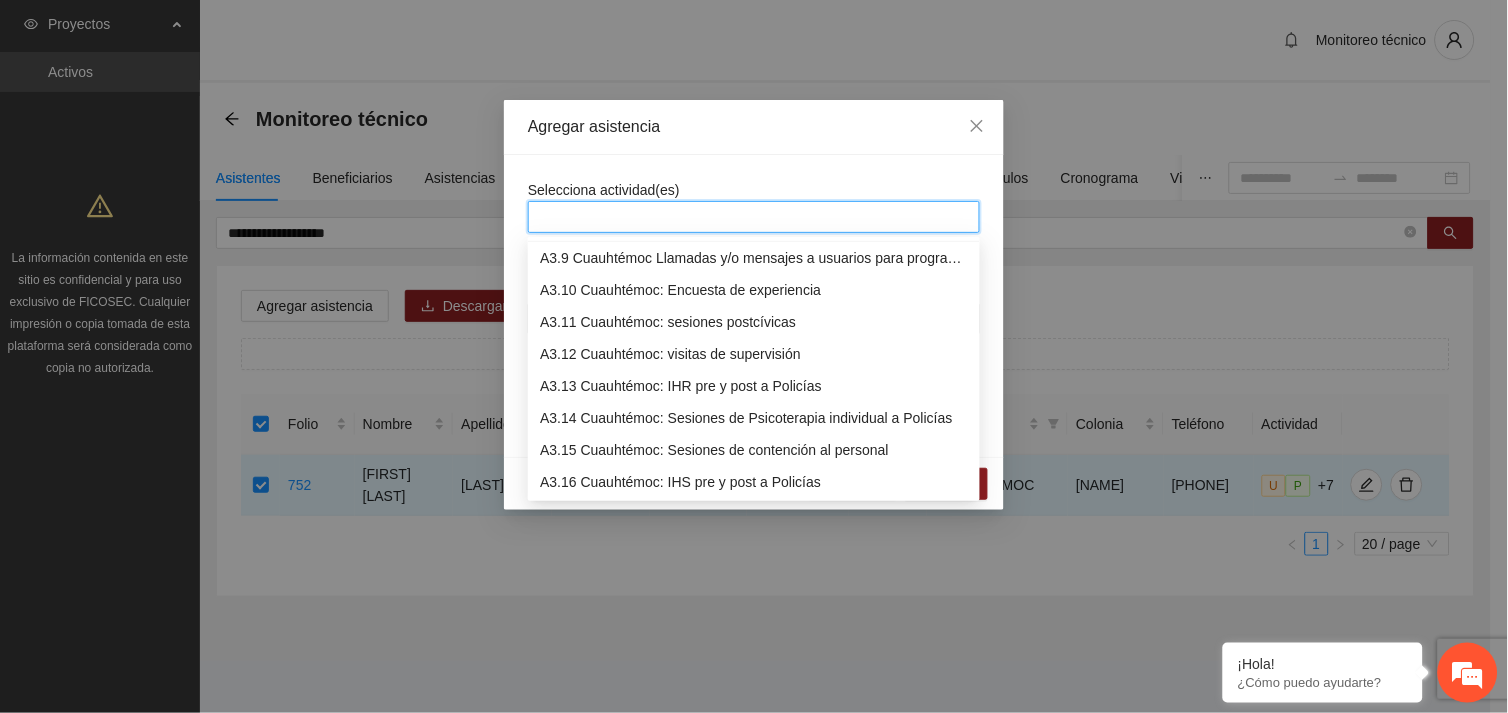 scroll, scrollTop: 1215, scrollLeft: 0, axis: vertical 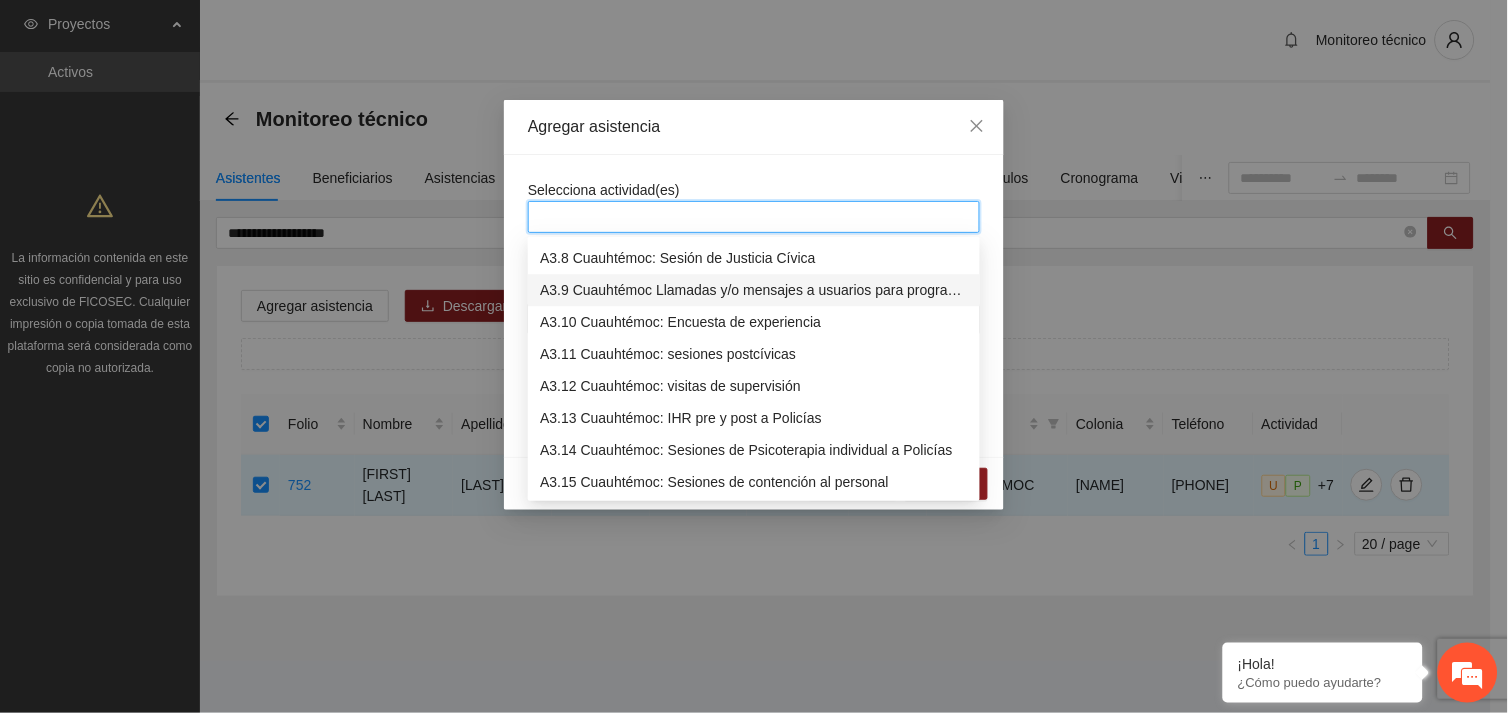 click on "A3.9 Cuauhtémoc Llamadas y/o mensajes a usuarios para programación, seguimiento y canalización." at bounding box center [754, 290] 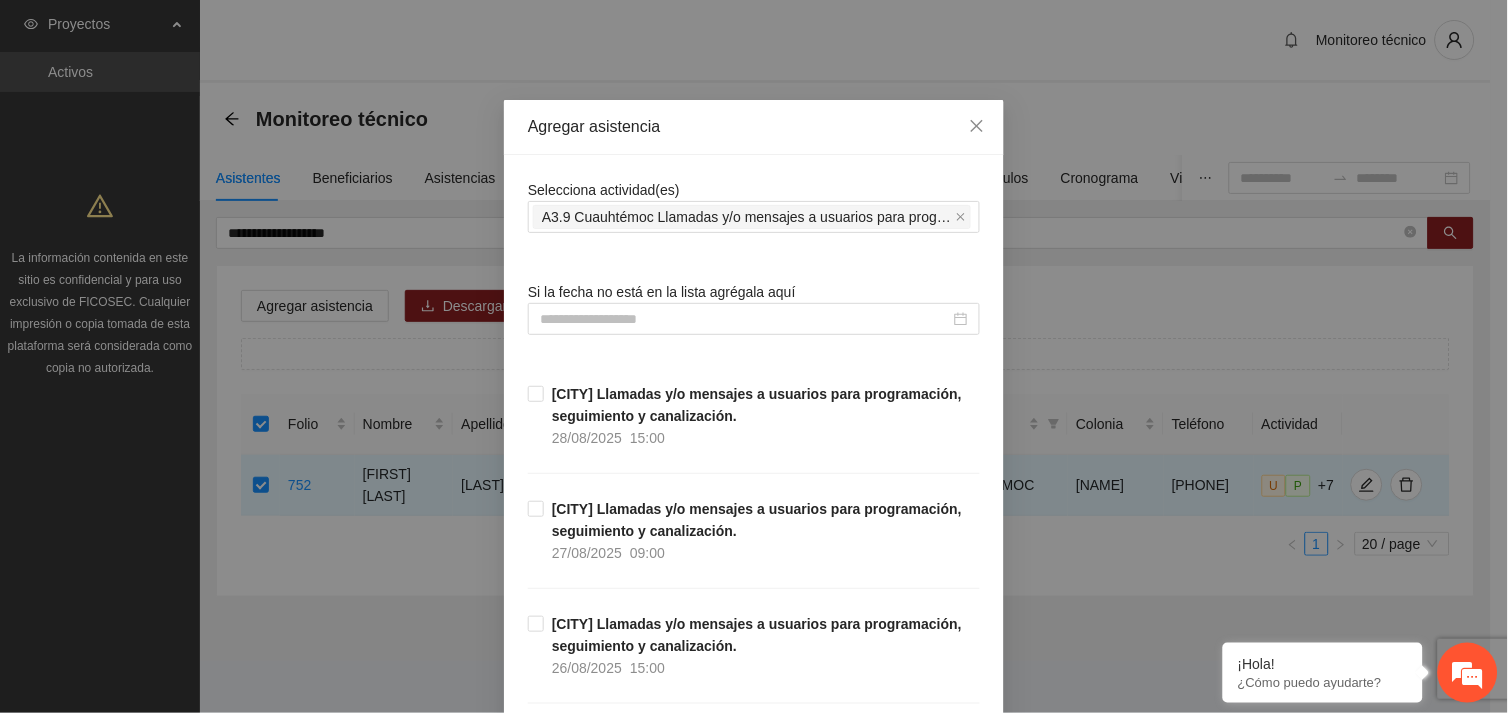 click on "Selecciona actividad(es) A3.9 [CITY] Llamadas y/o mensajes a usuarios para programación, seguimiento y canalización.   Si la fecha no está en la lista agrégala aquí [CITY] Llamadas y/o mensajes a usuarios para programación, seguimiento y canalización. [DATE] 15:00 [CITY] Llamadas y/o mensajes a usuarios para programación, seguimiento y canalización. [DATE] 09:00 [CITY] Llamadas y/o mensajes a usuarios para programación, seguimiento y canalización. [DATE] 15:00 [CITY] Llamadas y/o mensajes a usuarios para programación, seguimiento y canalización. [DATE] 09:00 [CITY] Llamadas y/o mensajes a usuarios para programación, seguimiento y canalización. [DATE] 09:00 [CITY] Llamadas y/o mensajes a usuarios para programación, seguimiento y canalización. [DATE] 15:00 [CITY] Llamadas y/o mensajes a usuarios para programación, seguimiento y canalización. [DATE] 09:00 [DATE] 15:00 [DATE] 09:00 15/08/2025 09:00 14/08/2025 15:00" at bounding box center (754, 10598) 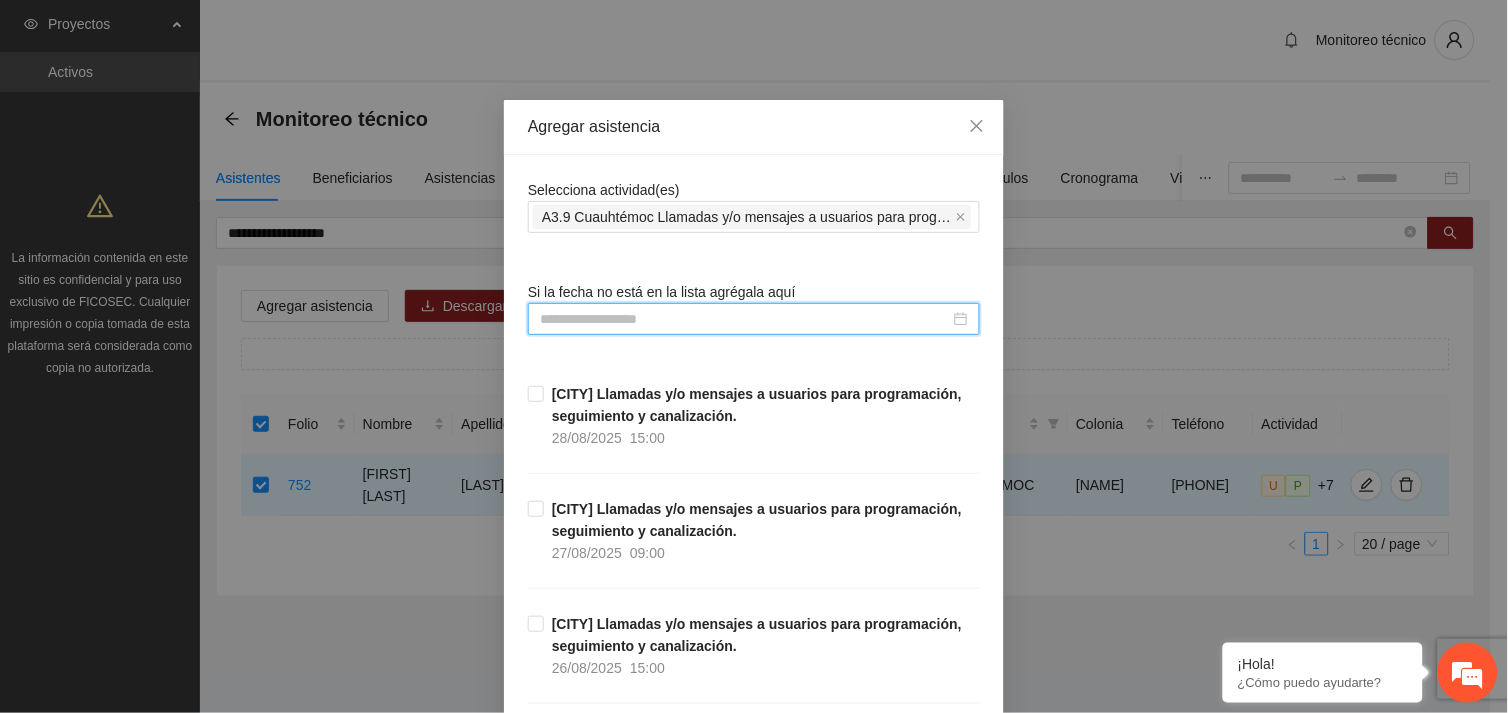 click at bounding box center (745, 319) 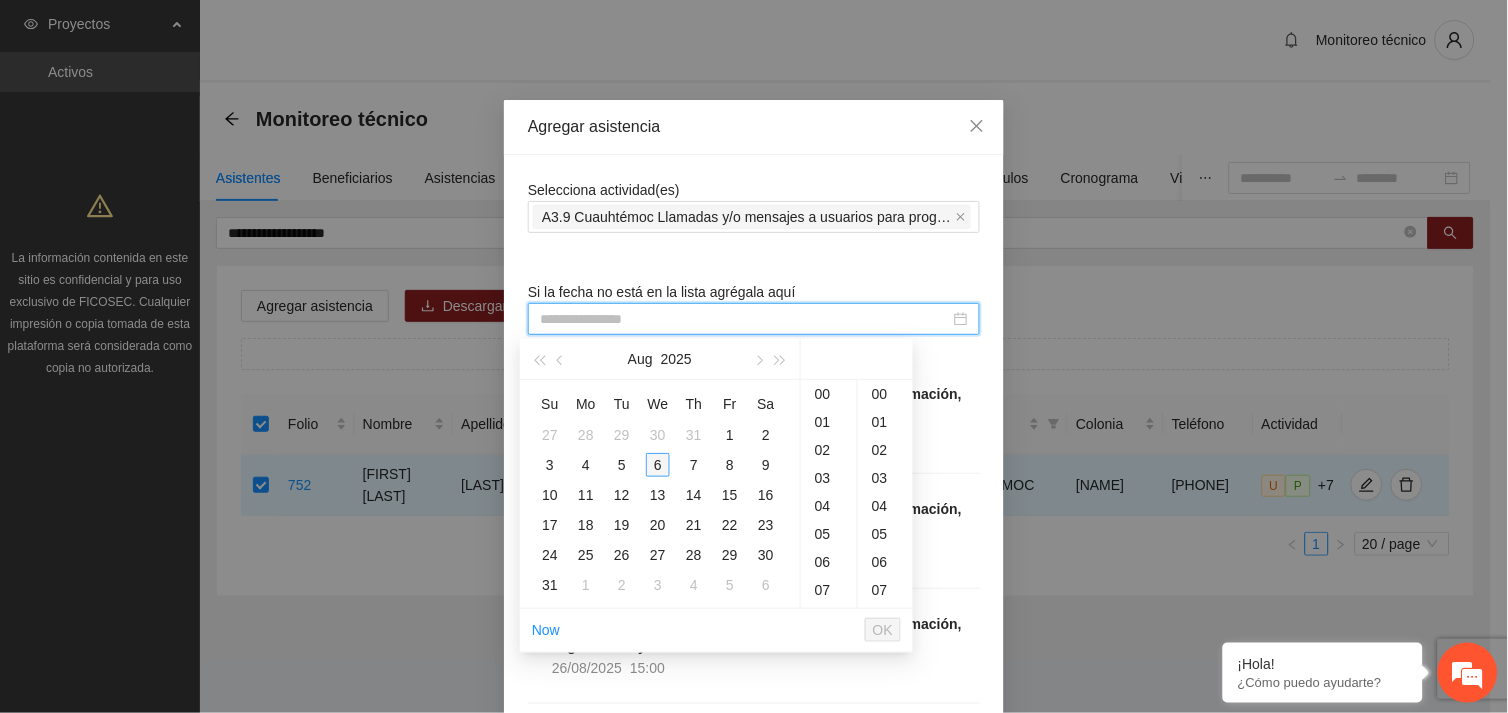 click on "6" at bounding box center (658, 465) 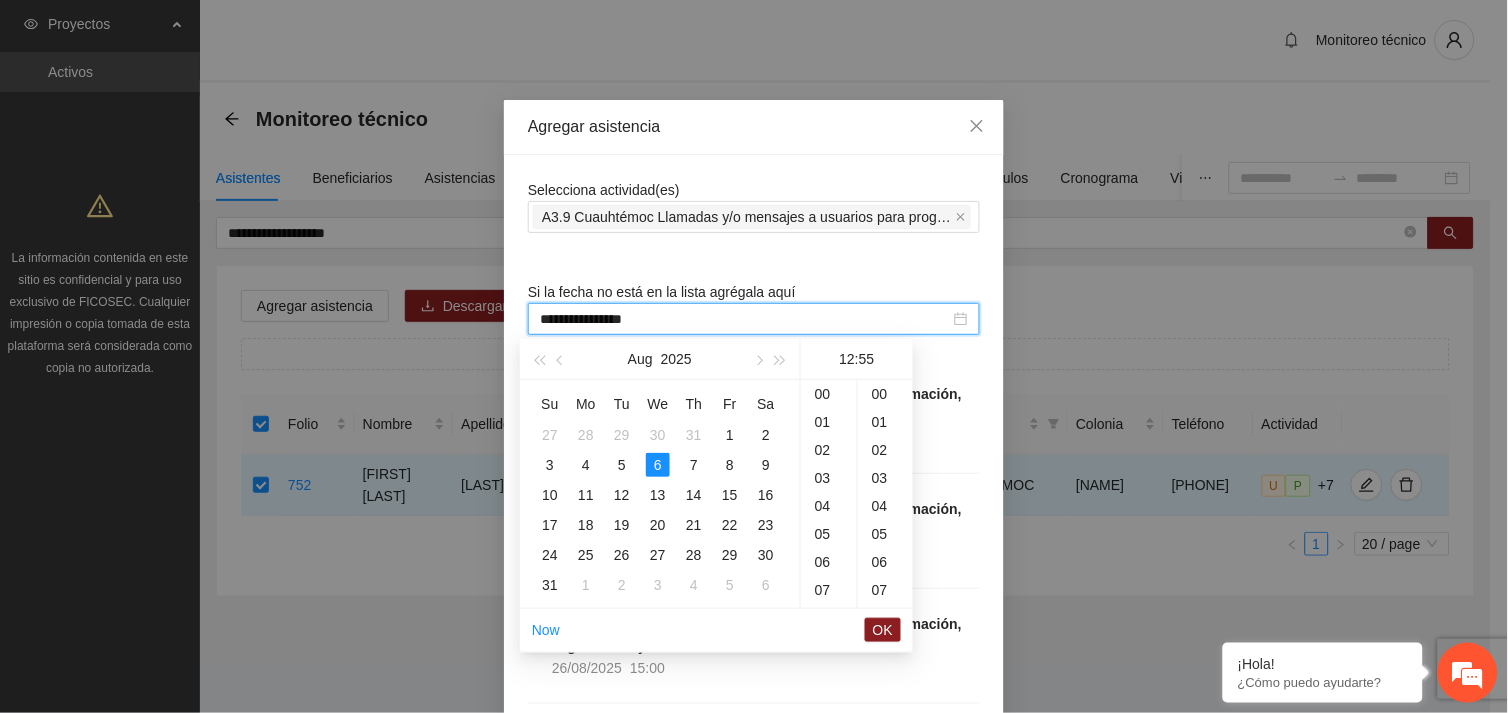 scroll, scrollTop: 335, scrollLeft: 0, axis: vertical 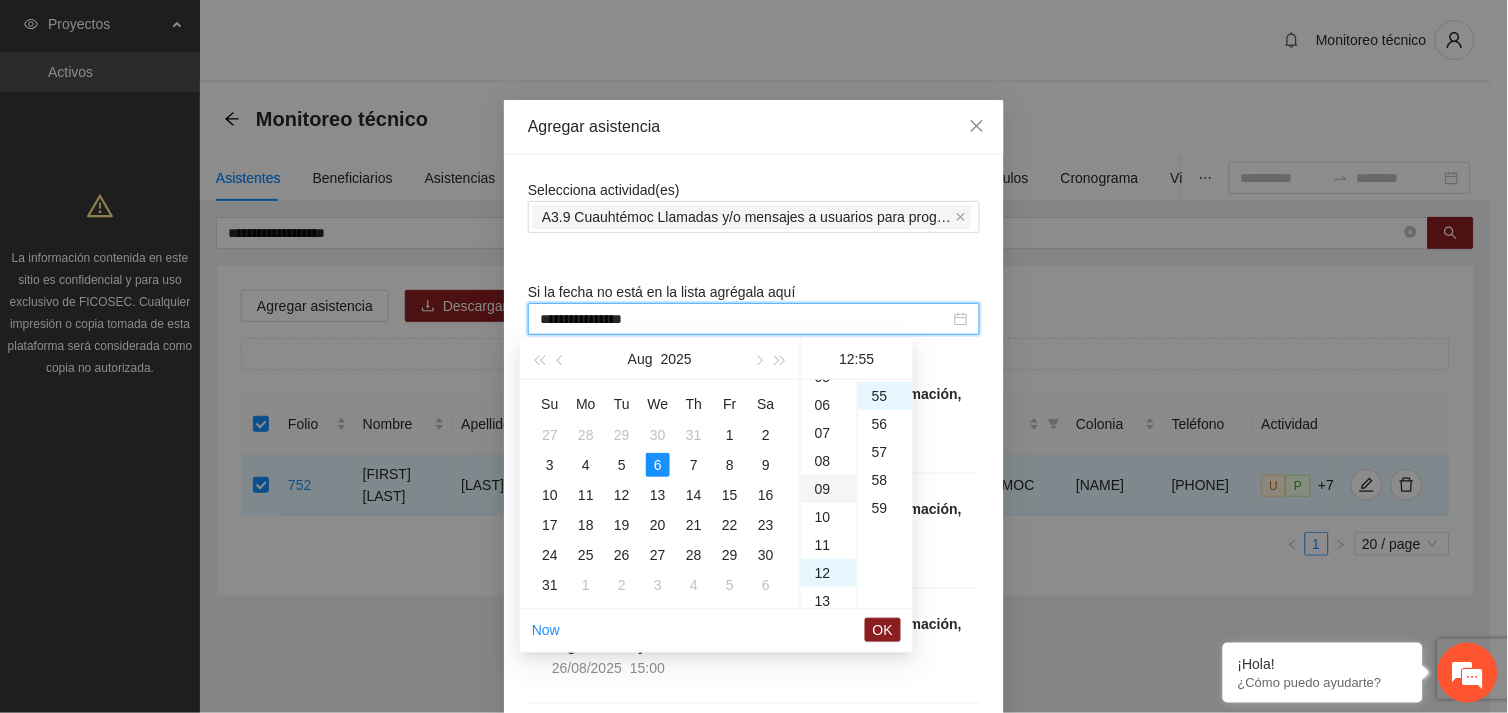 click on "09" at bounding box center [829, 489] 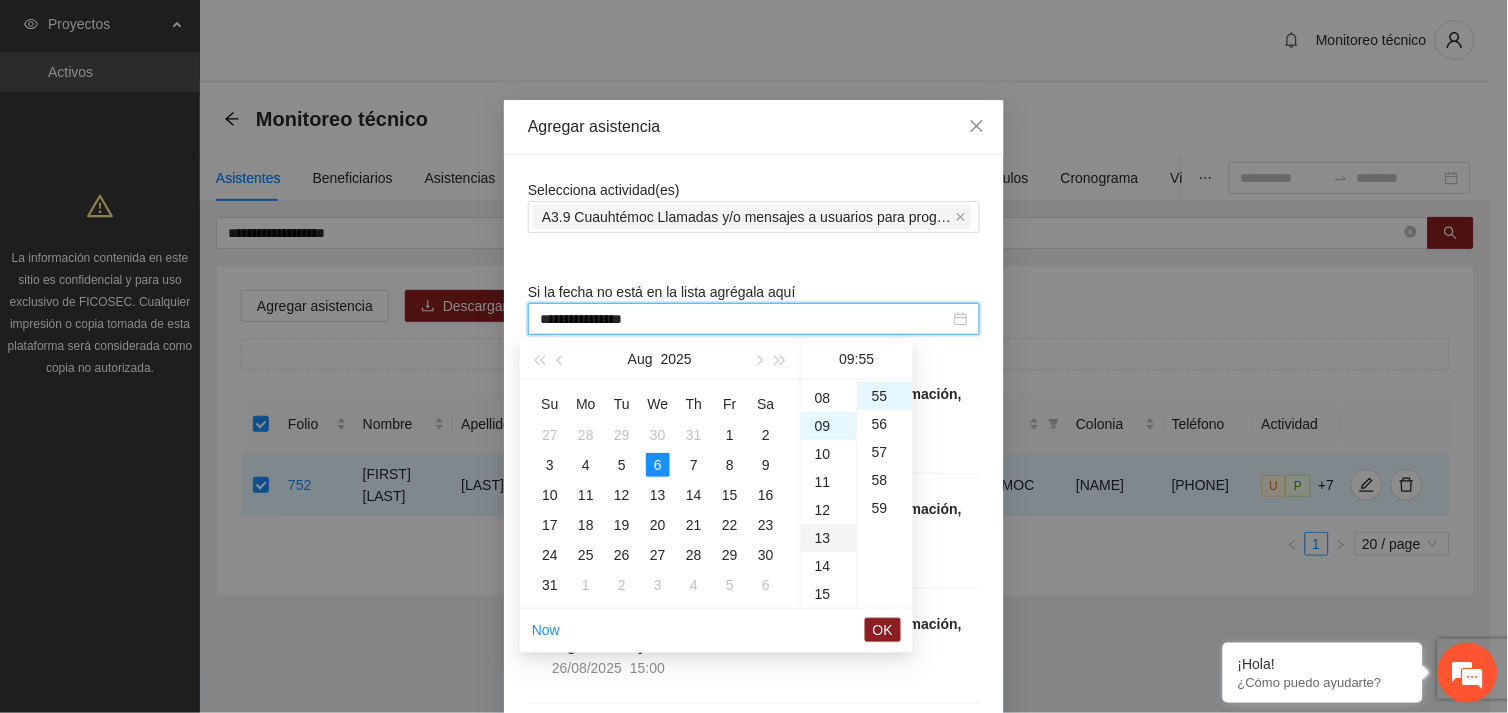 scroll, scrollTop: 252, scrollLeft: 0, axis: vertical 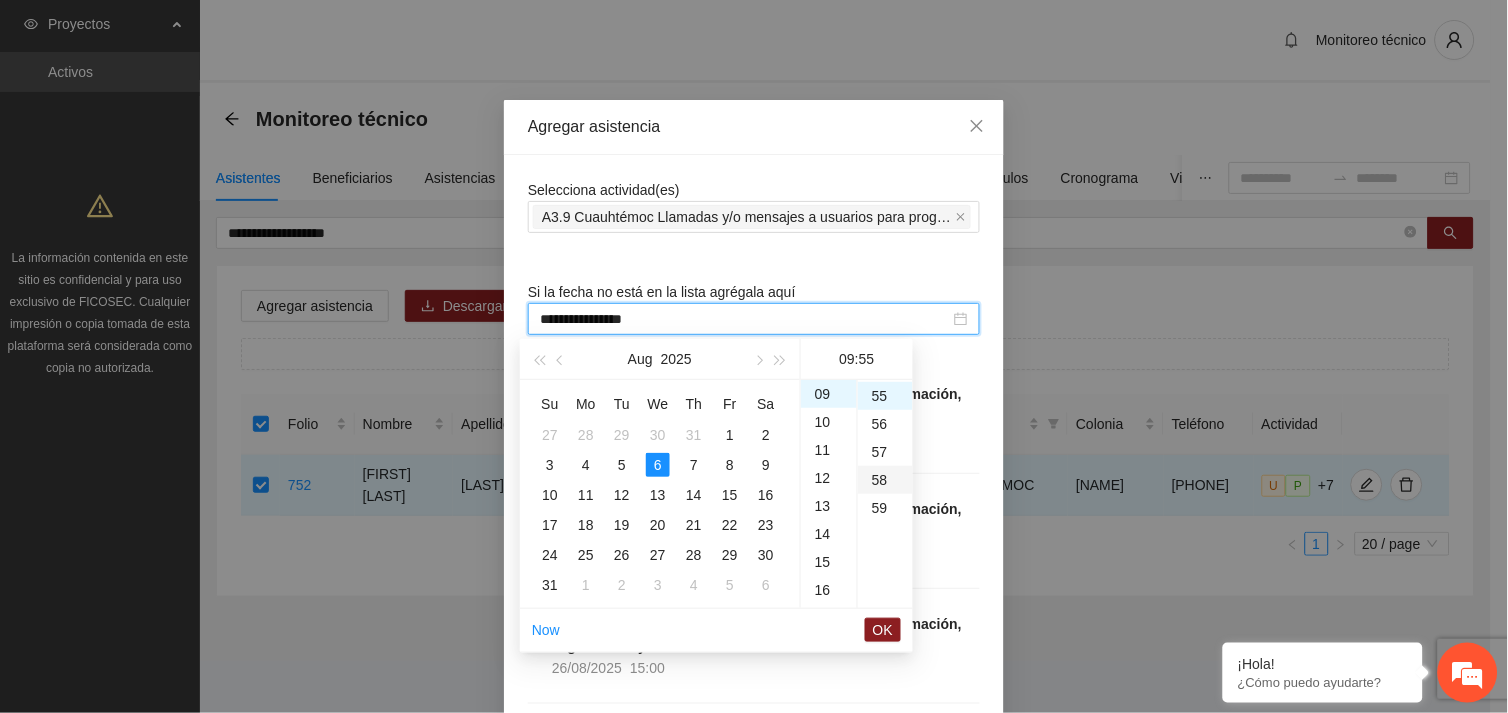 click on "58" at bounding box center [885, 480] 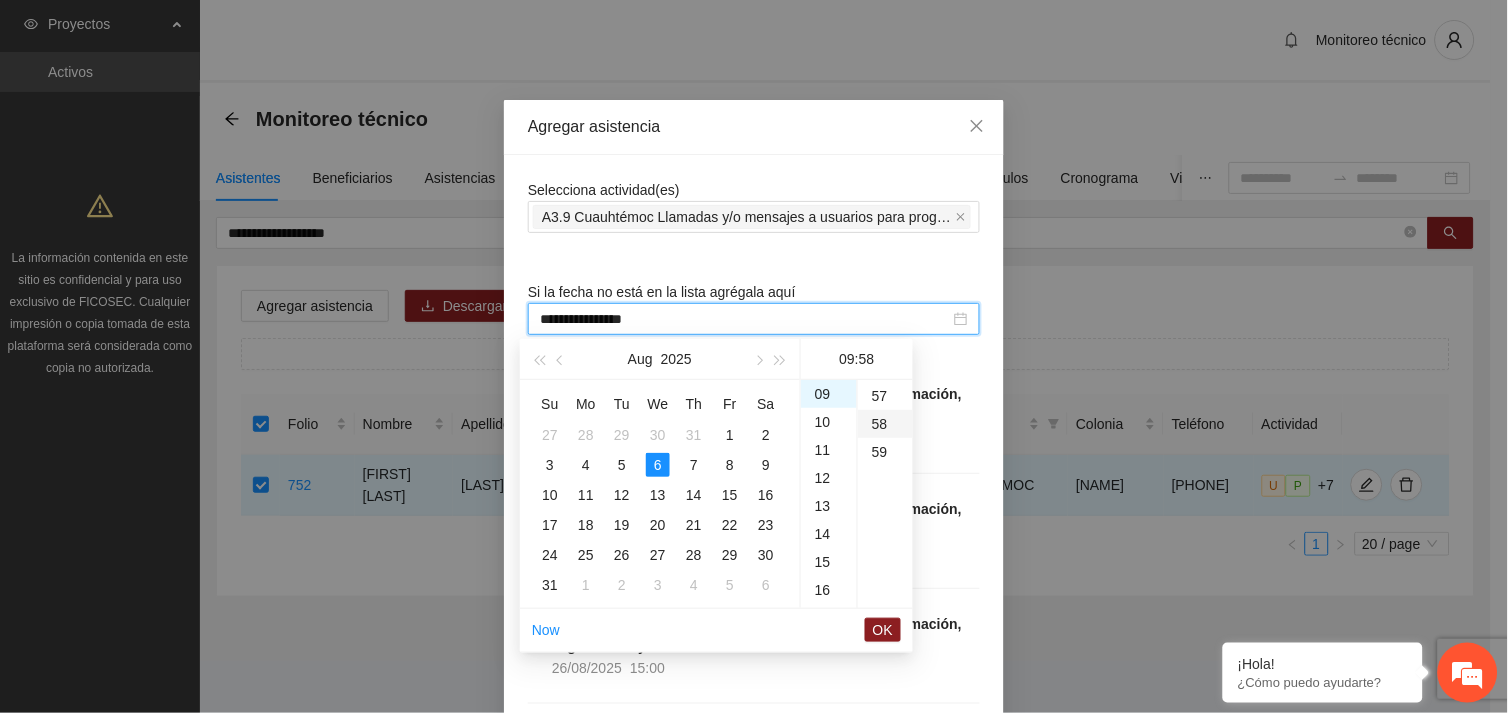 scroll, scrollTop: 1623, scrollLeft: 0, axis: vertical 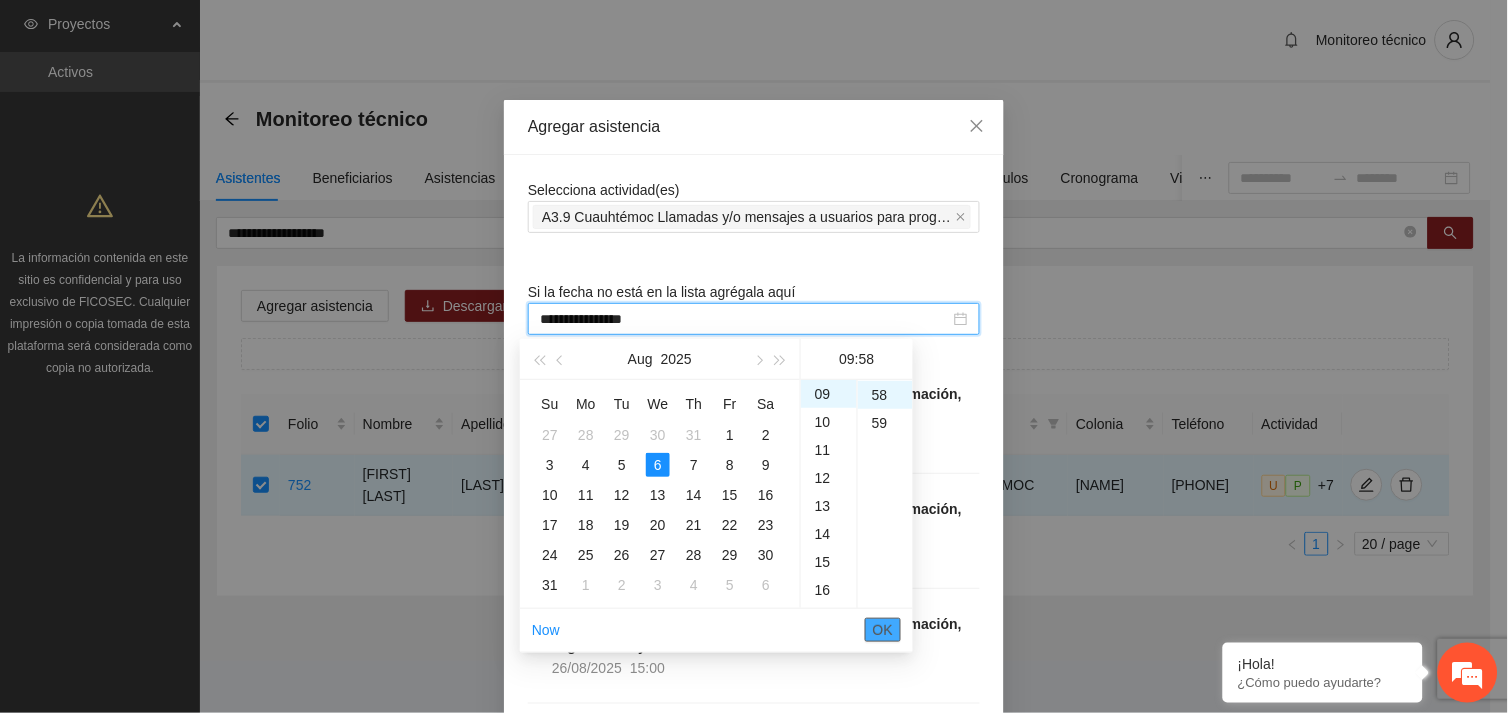 click on "OK" at bounding box center (883, 630) 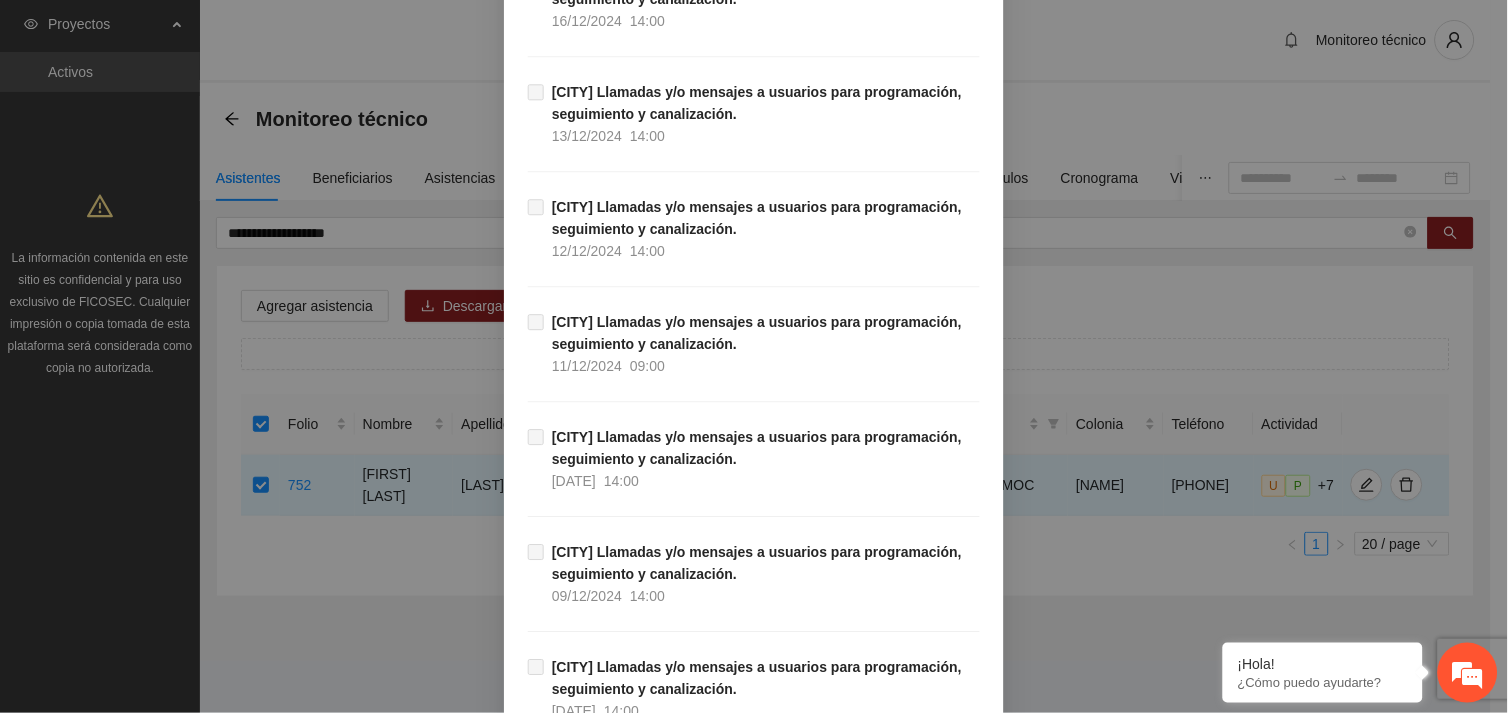 scroll, scrollTop: 20411, scrollLeft: 0, axis: vertical 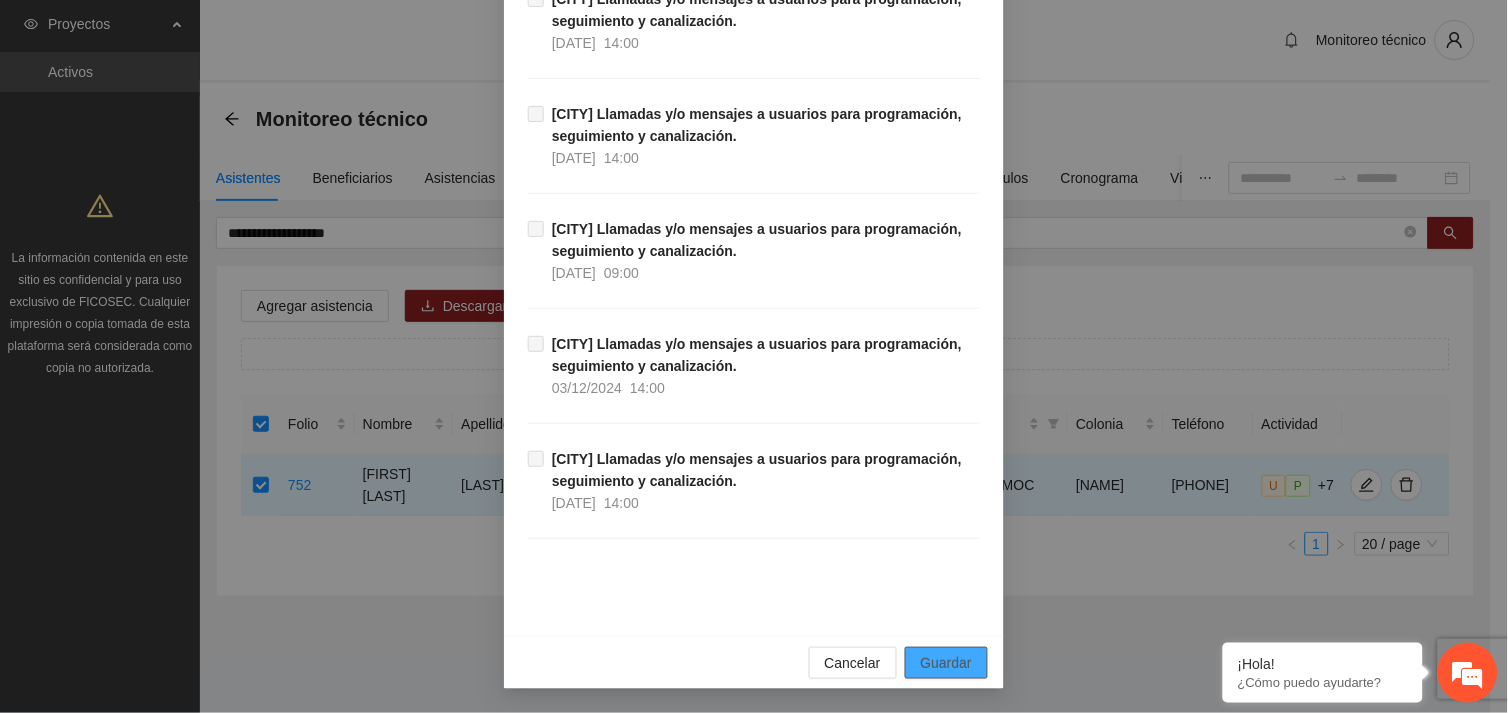 click on "Guardar" at bounding box center [946, 663] 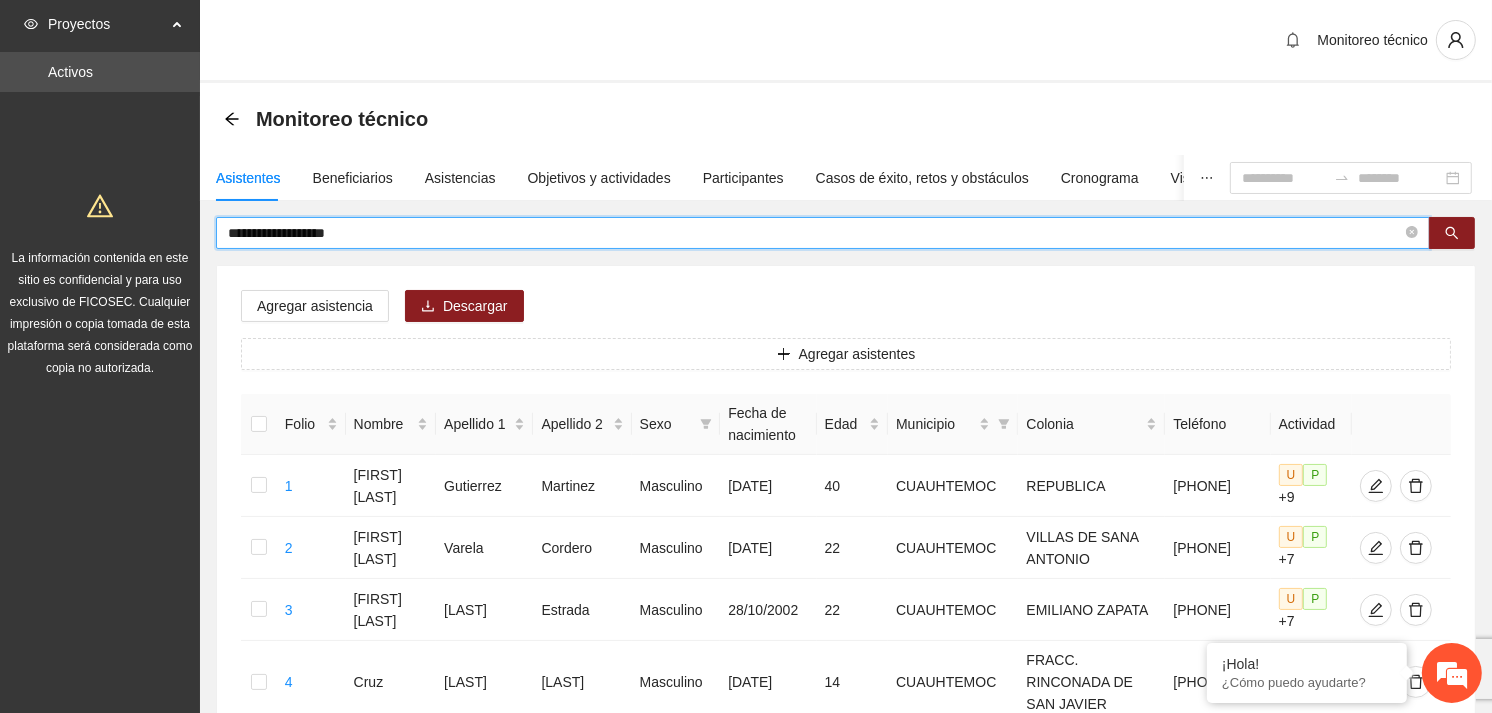 drag, startPoint x: 357, startPoint y: 235, endPoint x: 215, endPoint y: 243, distance: 142.22517 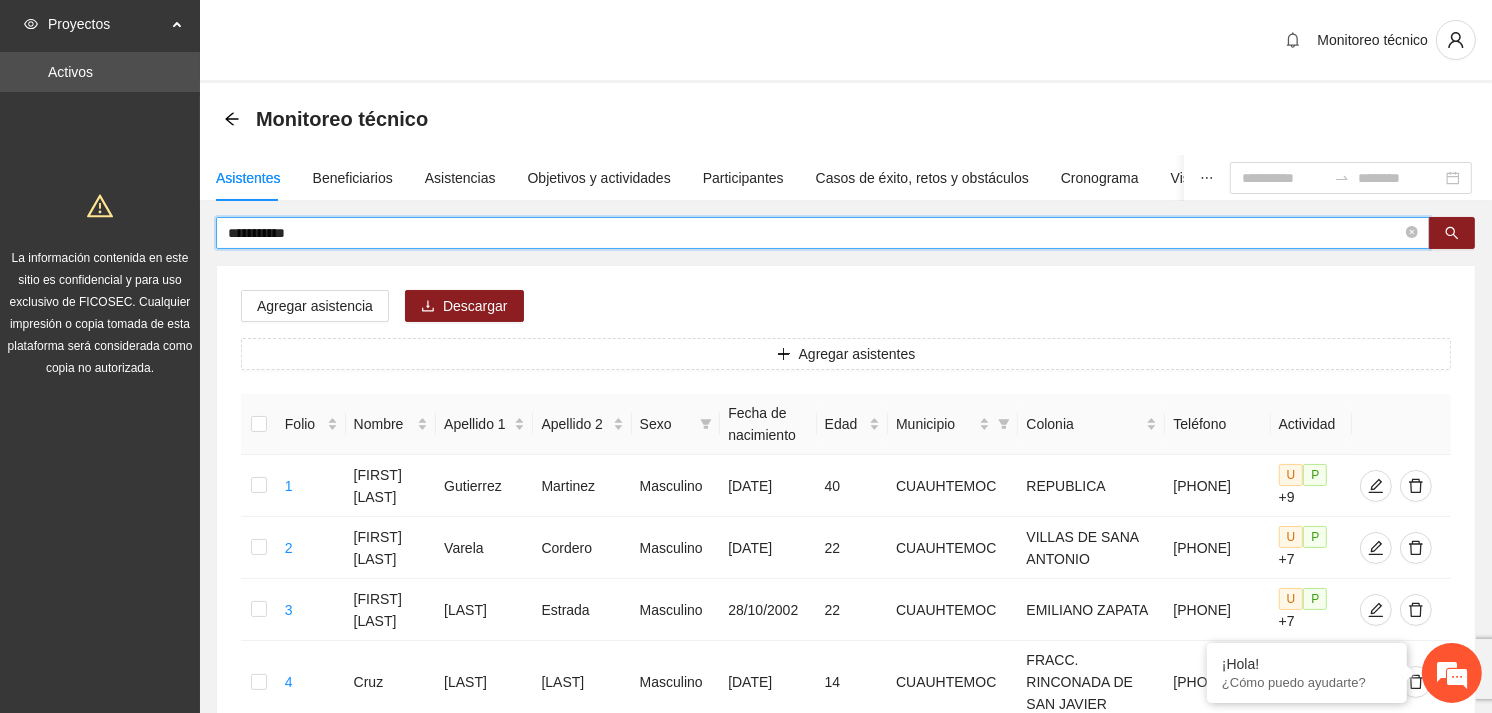 type on "**********" 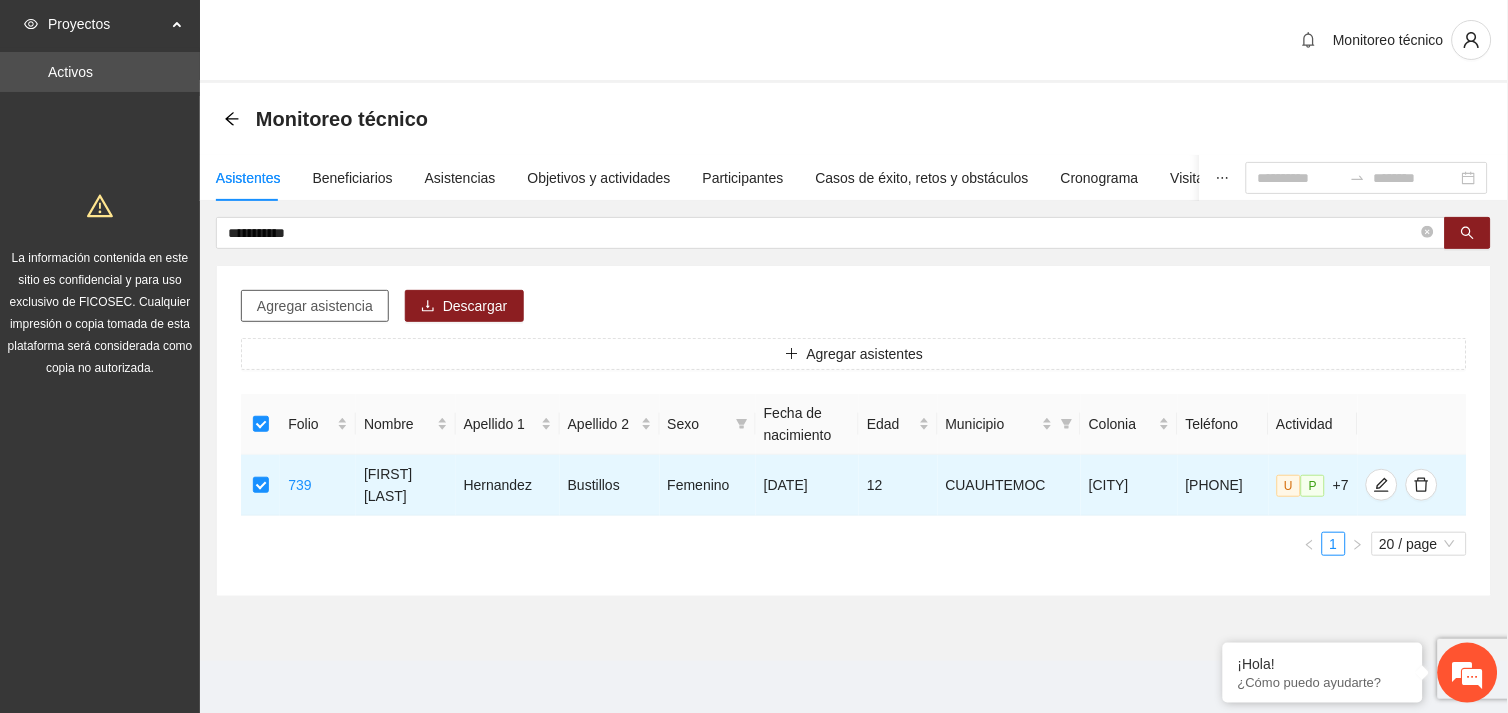 click on "Agregar asistencia" at bounding box center (315, 306) 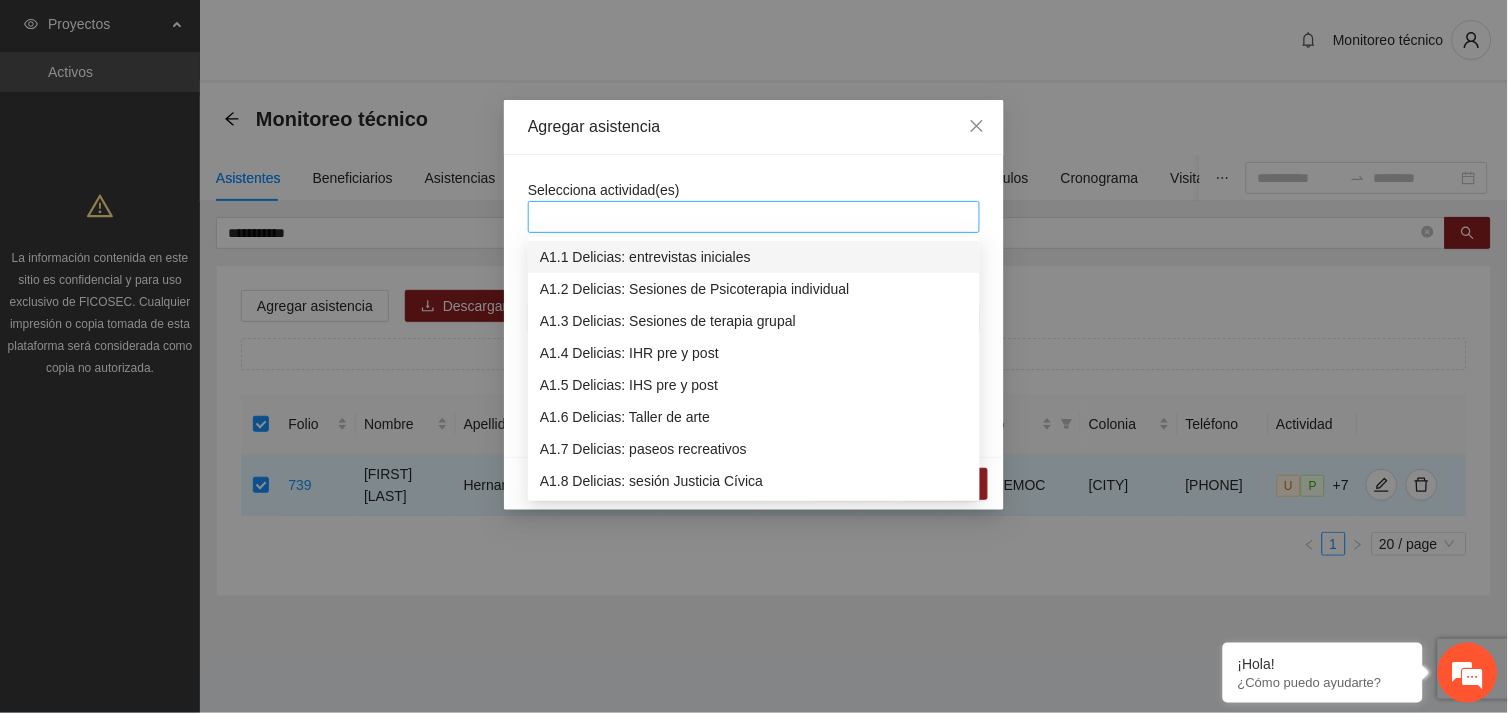 click at bounding box center [754, 217] 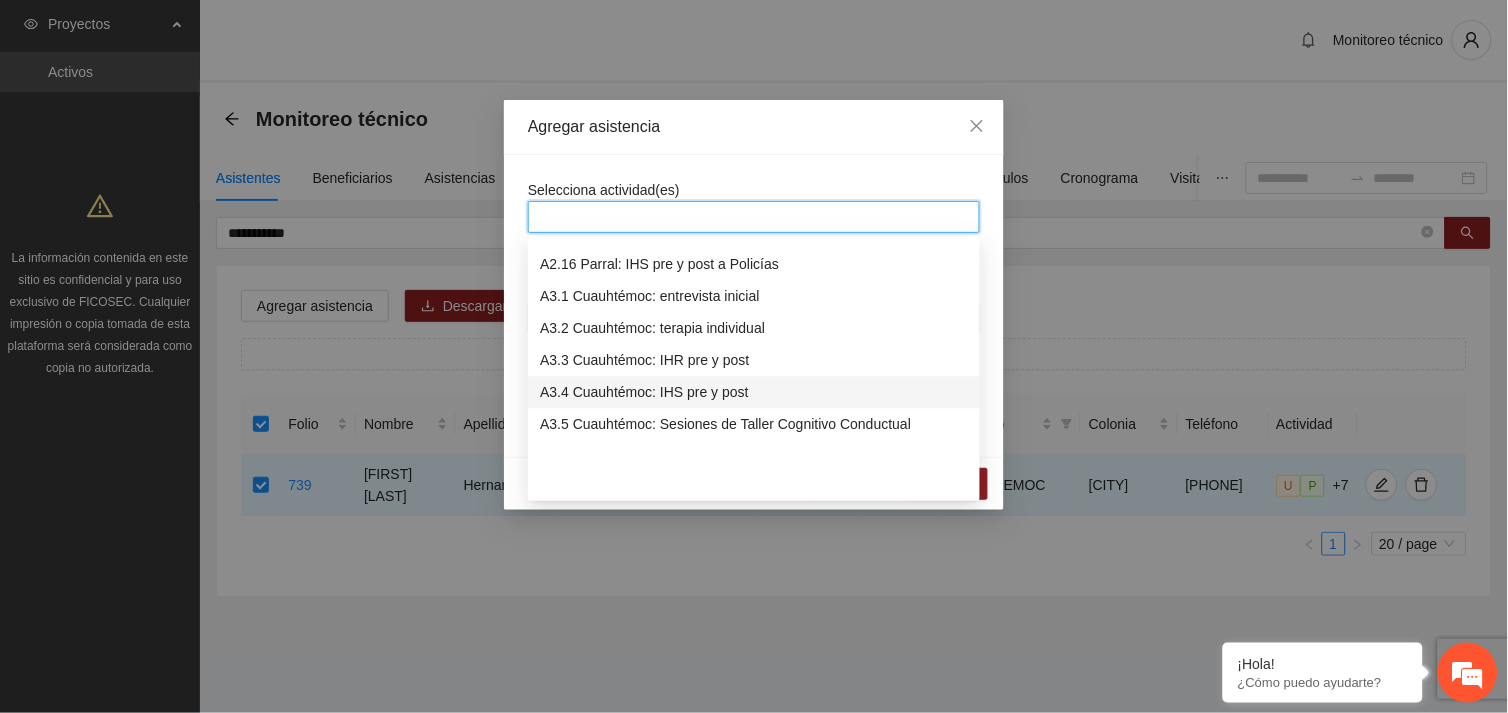 scroll, scrollTop: 1087, scrollLeft: 0, axis: vertical 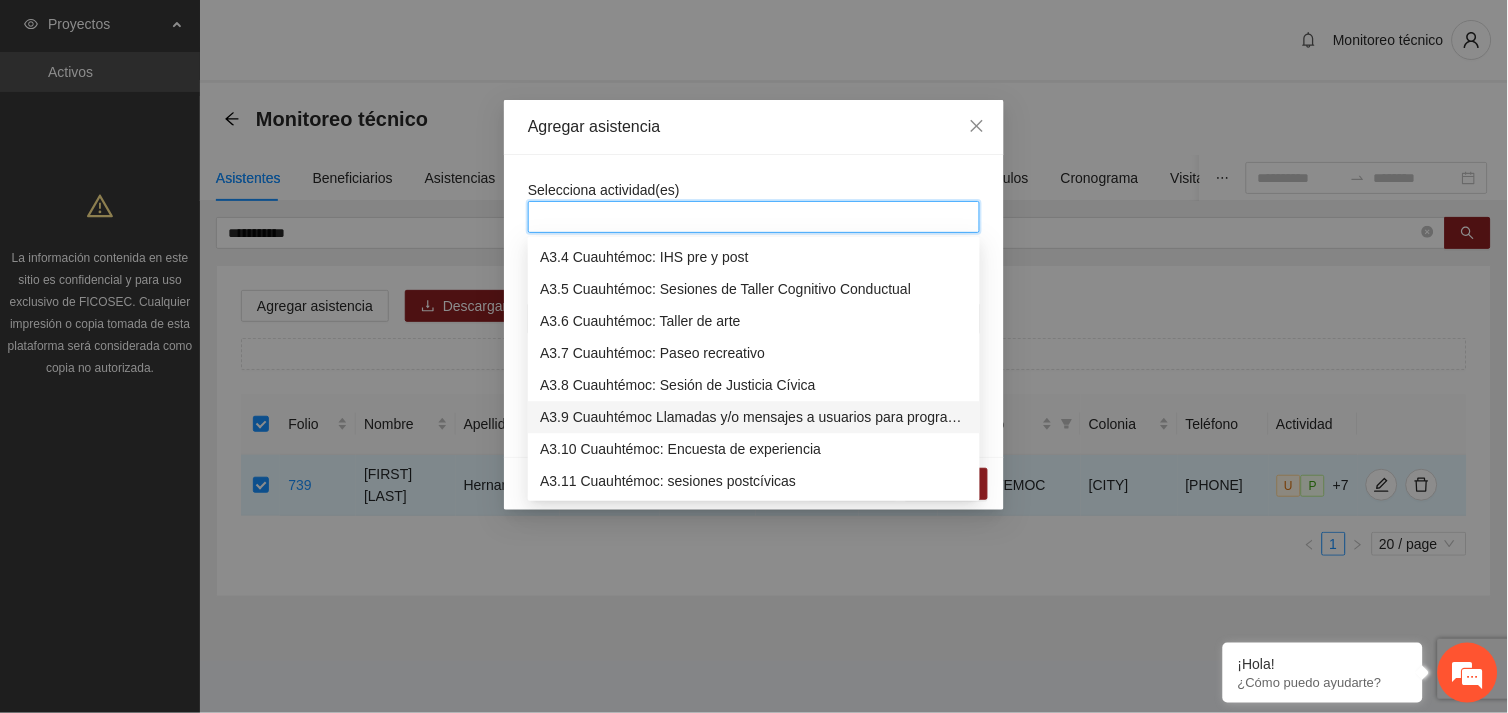 click on "A3.9 Cuauhtémoc Llamadas y/o mensajes a usuarios para programación, seguimiento y canalización." at bounding box center (754, 418) 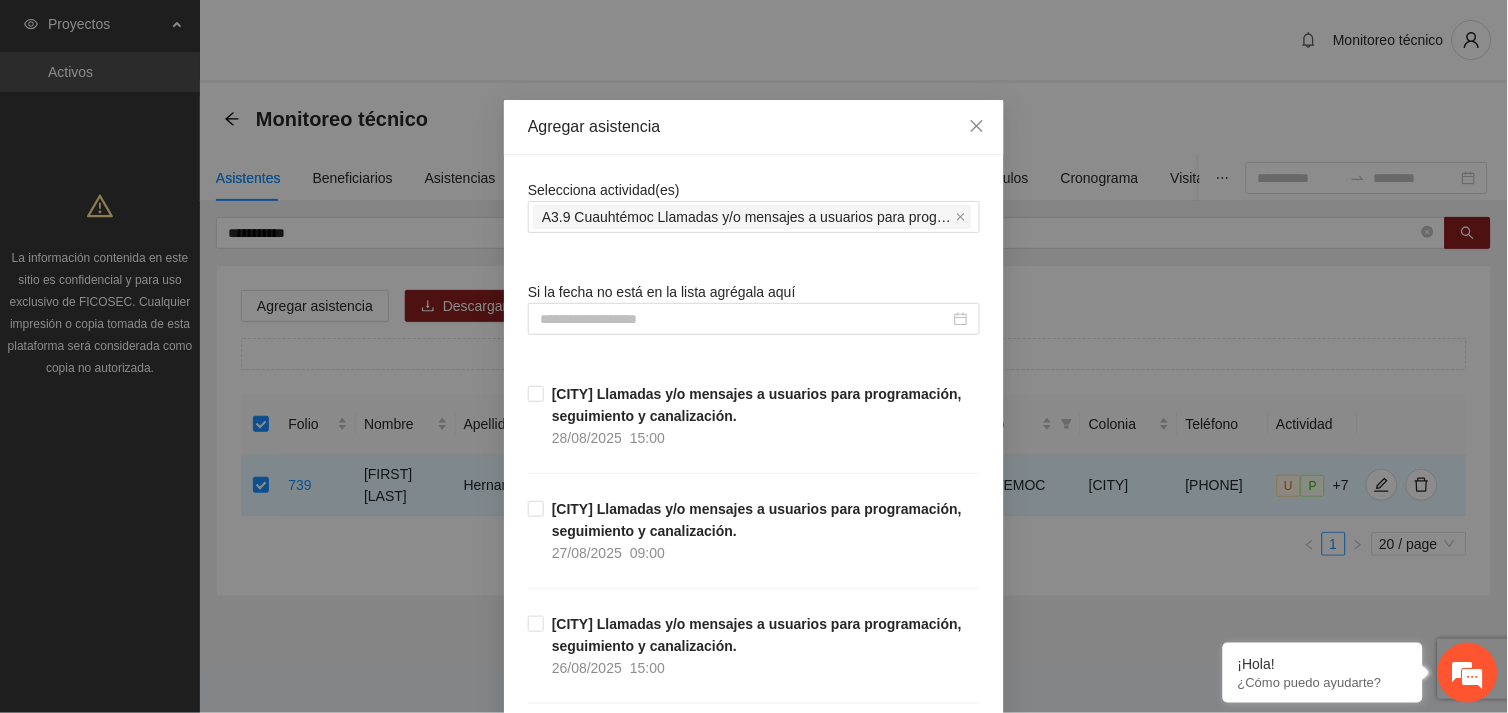 click on "Selecciona actividad(es) A3.9 Cuauhtémoc Llamadas y/o mensajes a usuarios para programación, seguimiento y canalización." at bounding box center (754, 206) 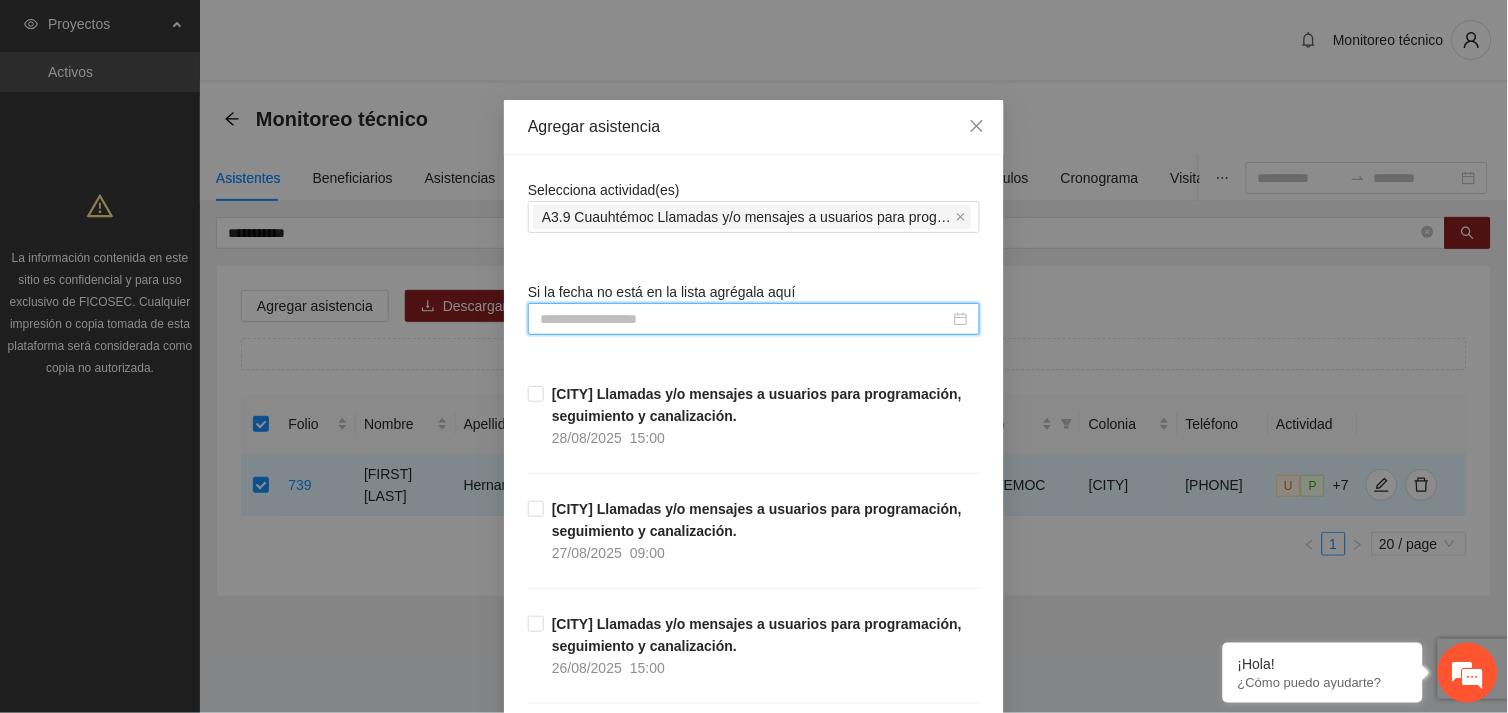 click at bounding box center [745, 319] 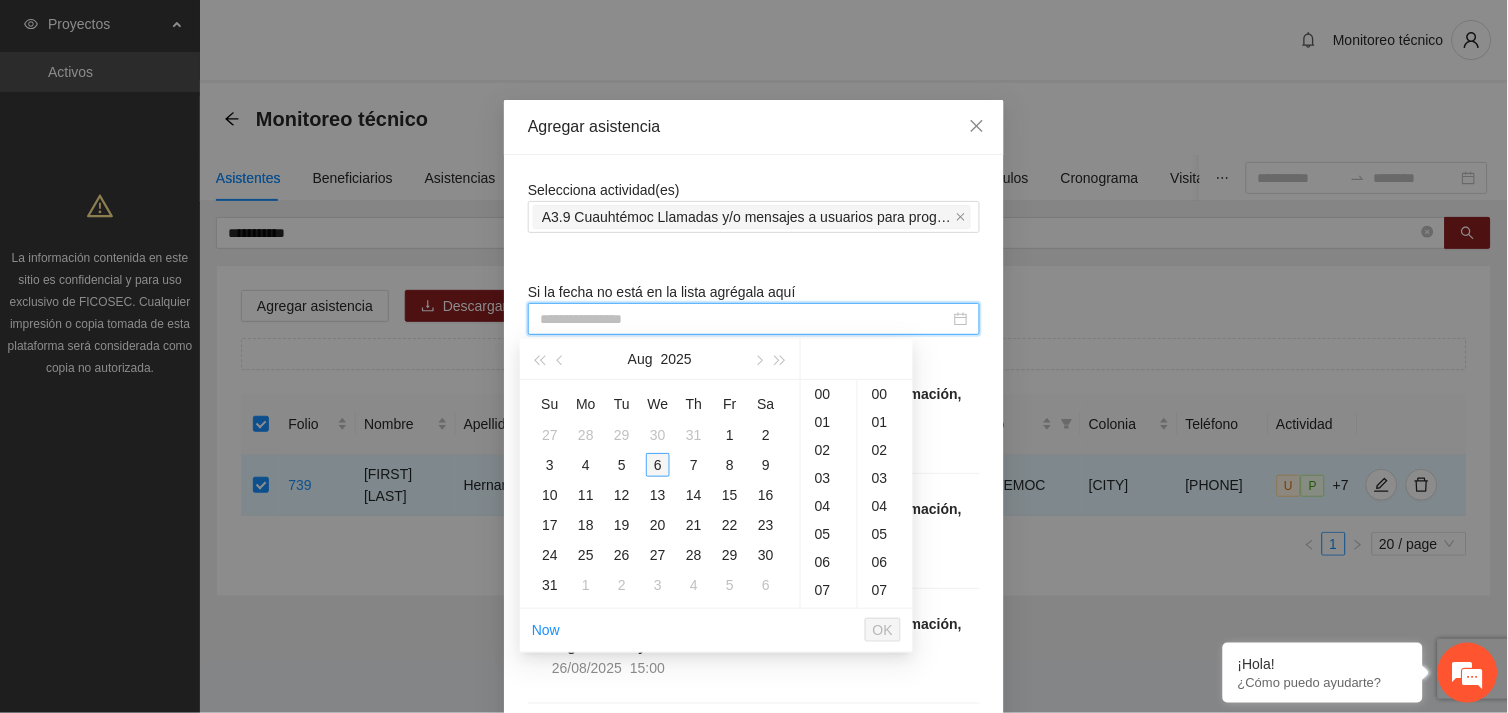 click on "6" at bounding box center [658, 465] 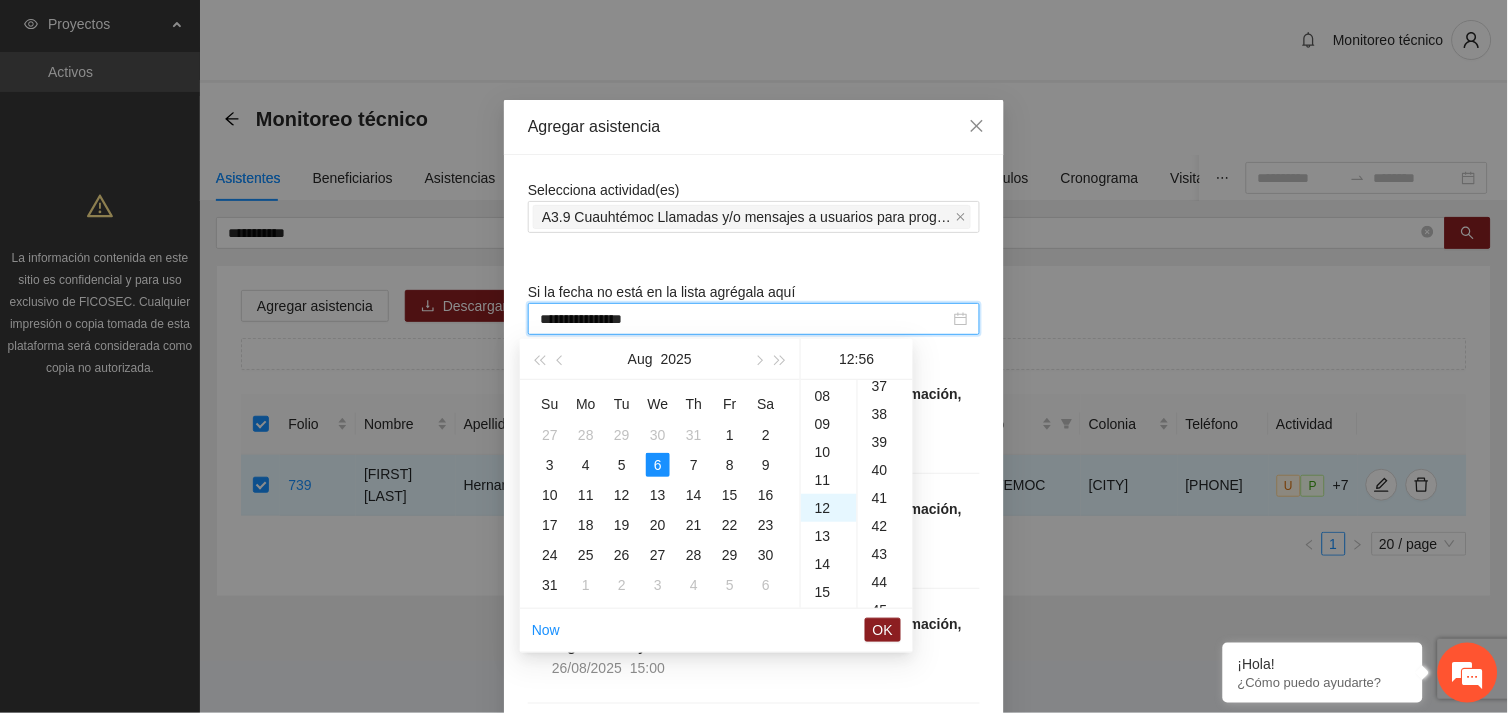 scroll, scrollTop: 335, scrollLeft: 0, axis: vertical 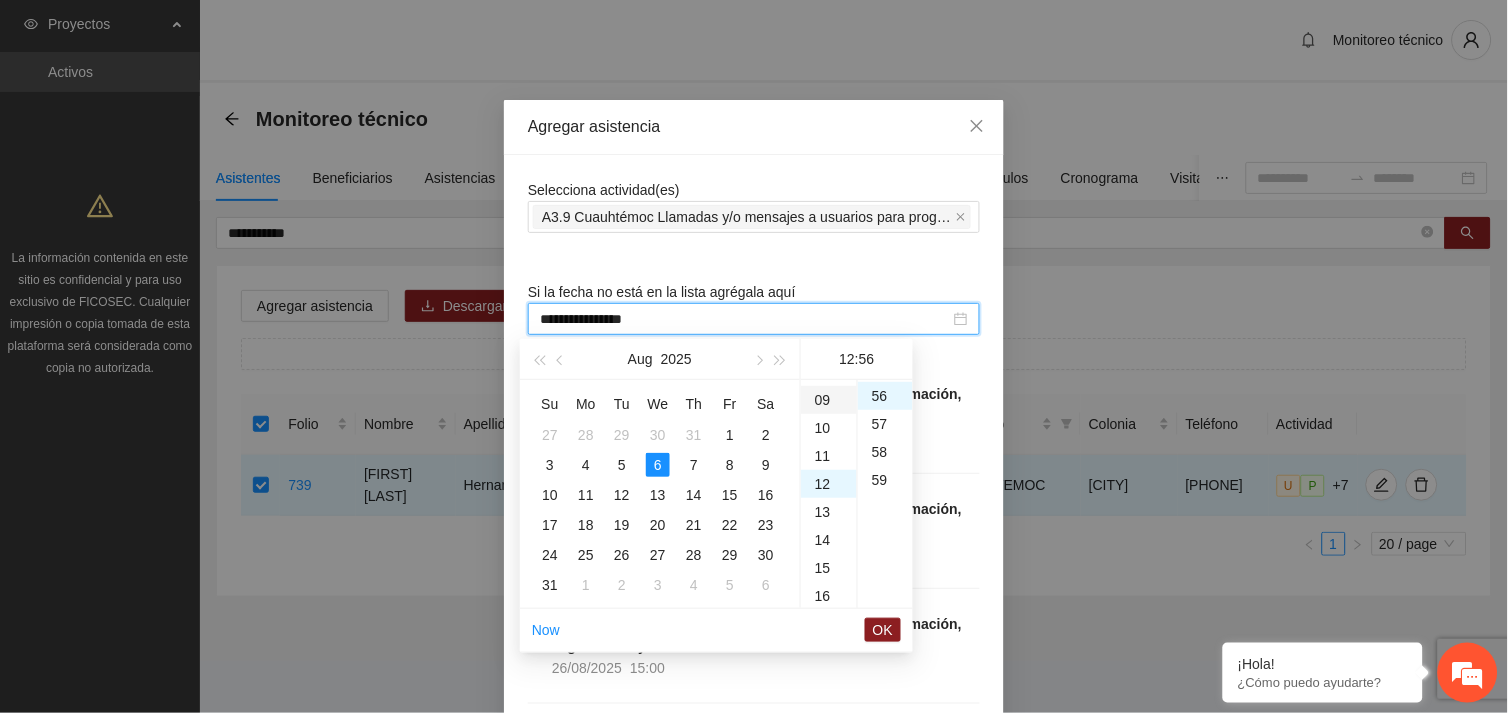 click on "09" at bounding box center (829, 400) 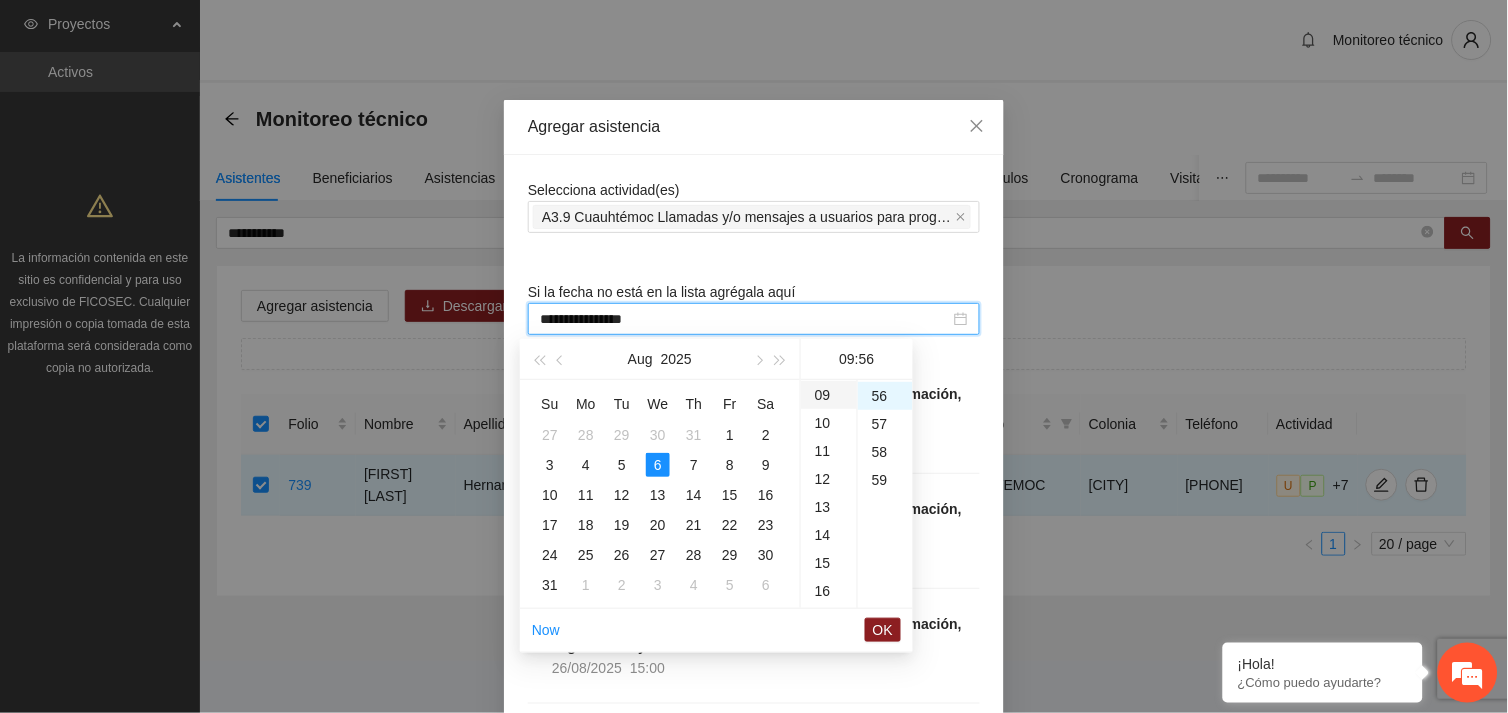 scroll, scrollTop: 252, scrollLeft: 0, axis: vertical 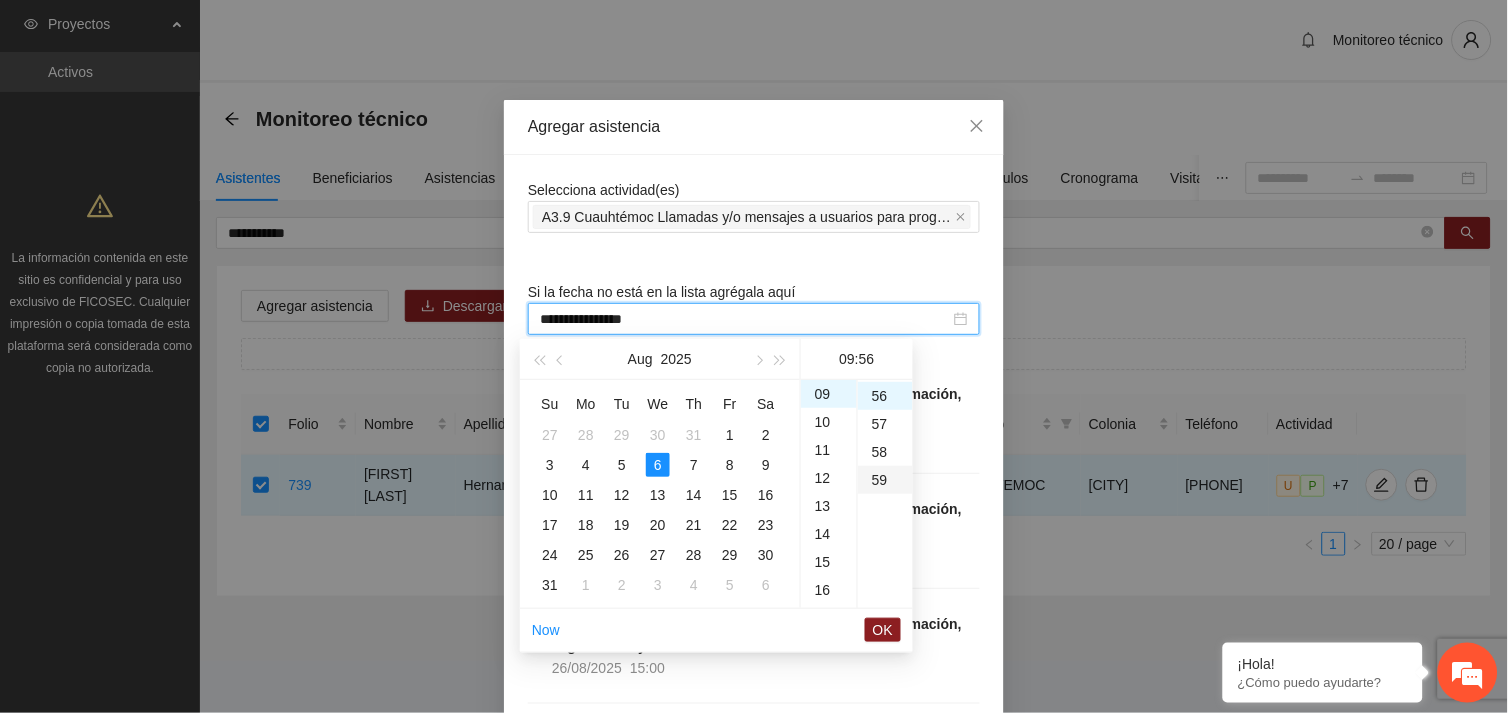 click on "59" at bounding box center [885, 480] 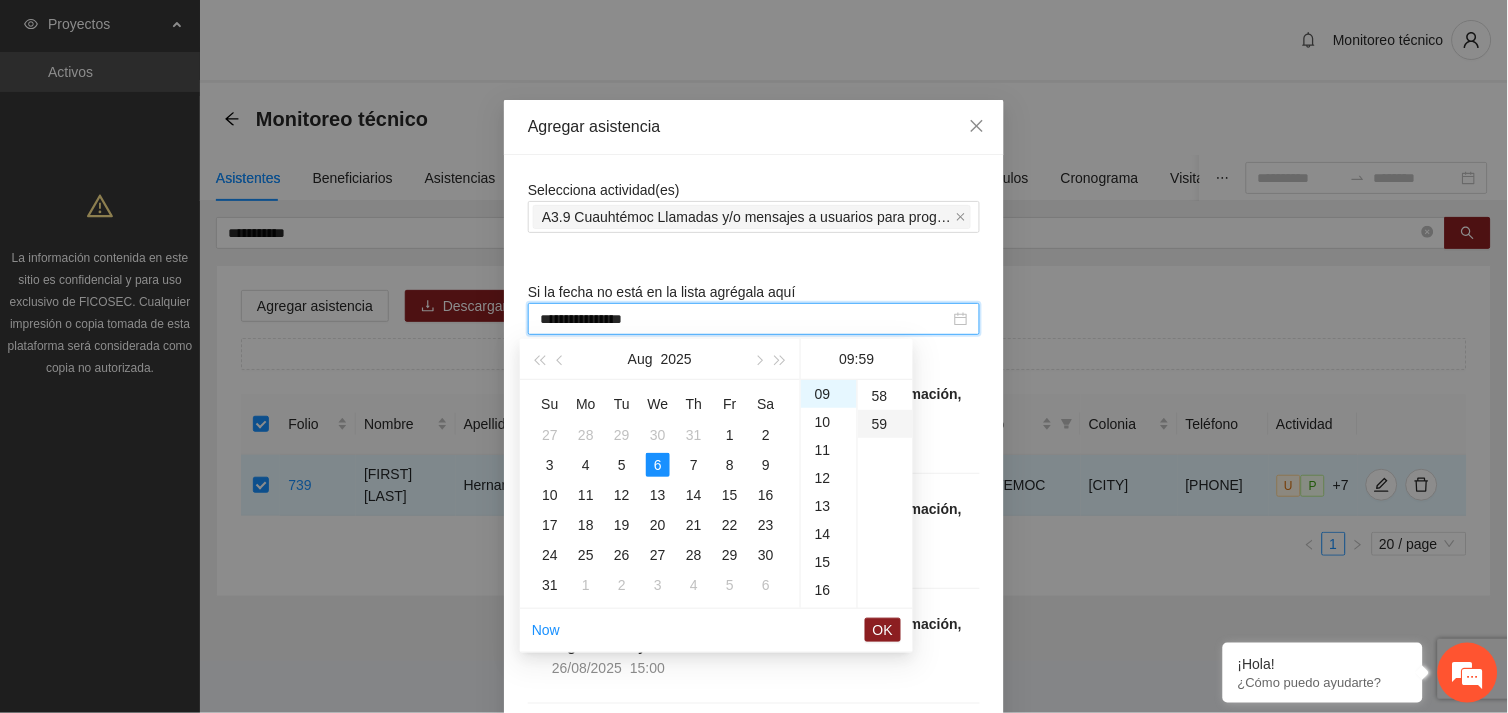 scroll, scrollTop: 1648, scrollLeft: 0, axis: vertical 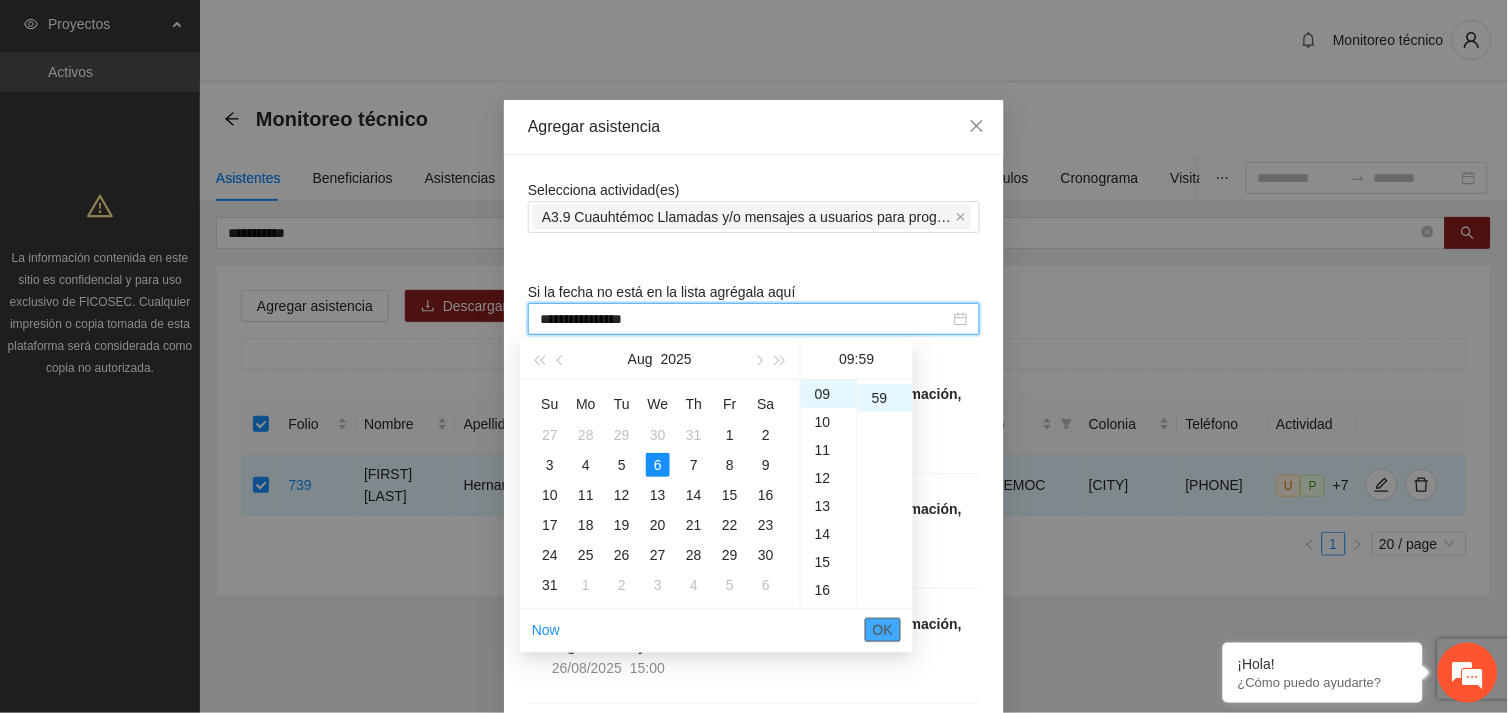 click on "OK" at bounding box center [883, 630] 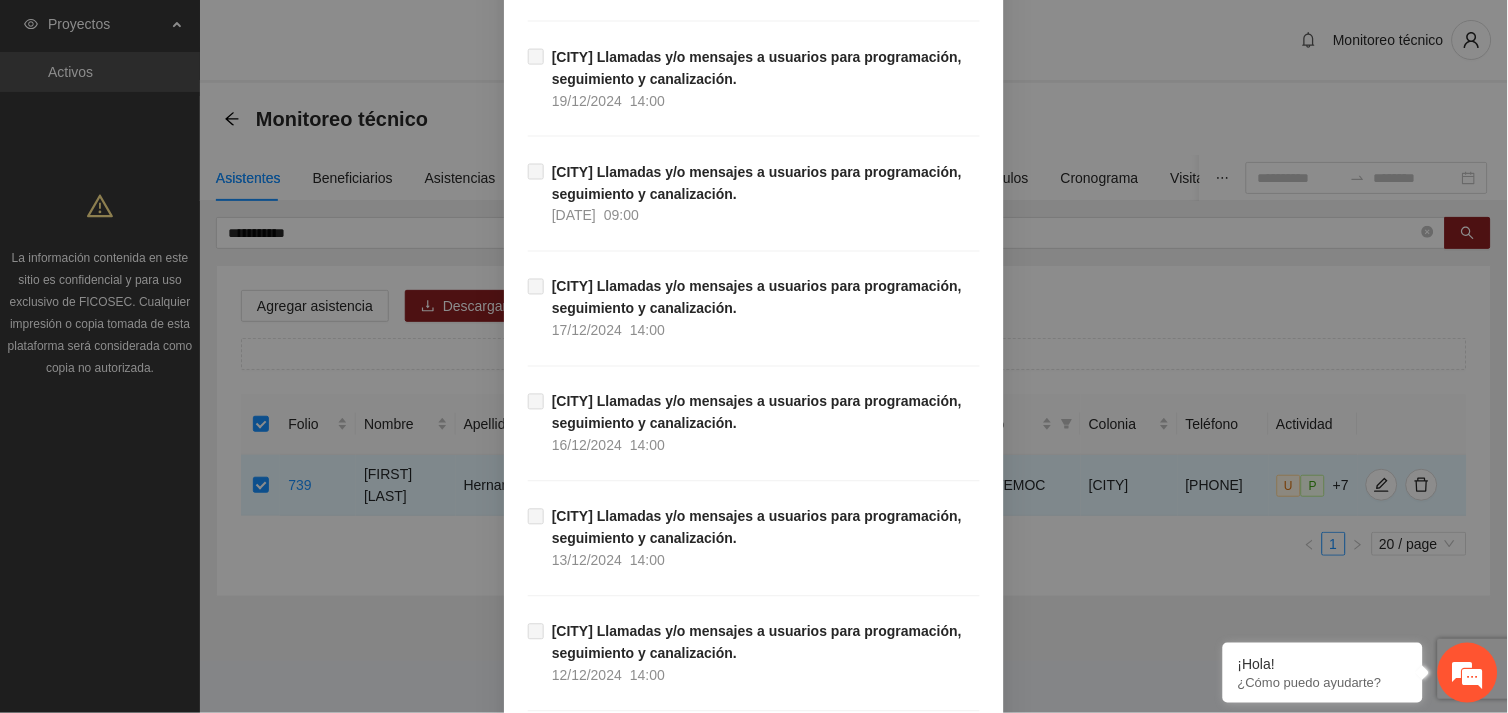 scroll, scrollTop: 20411, scrollLeft: 0, axis: vertical 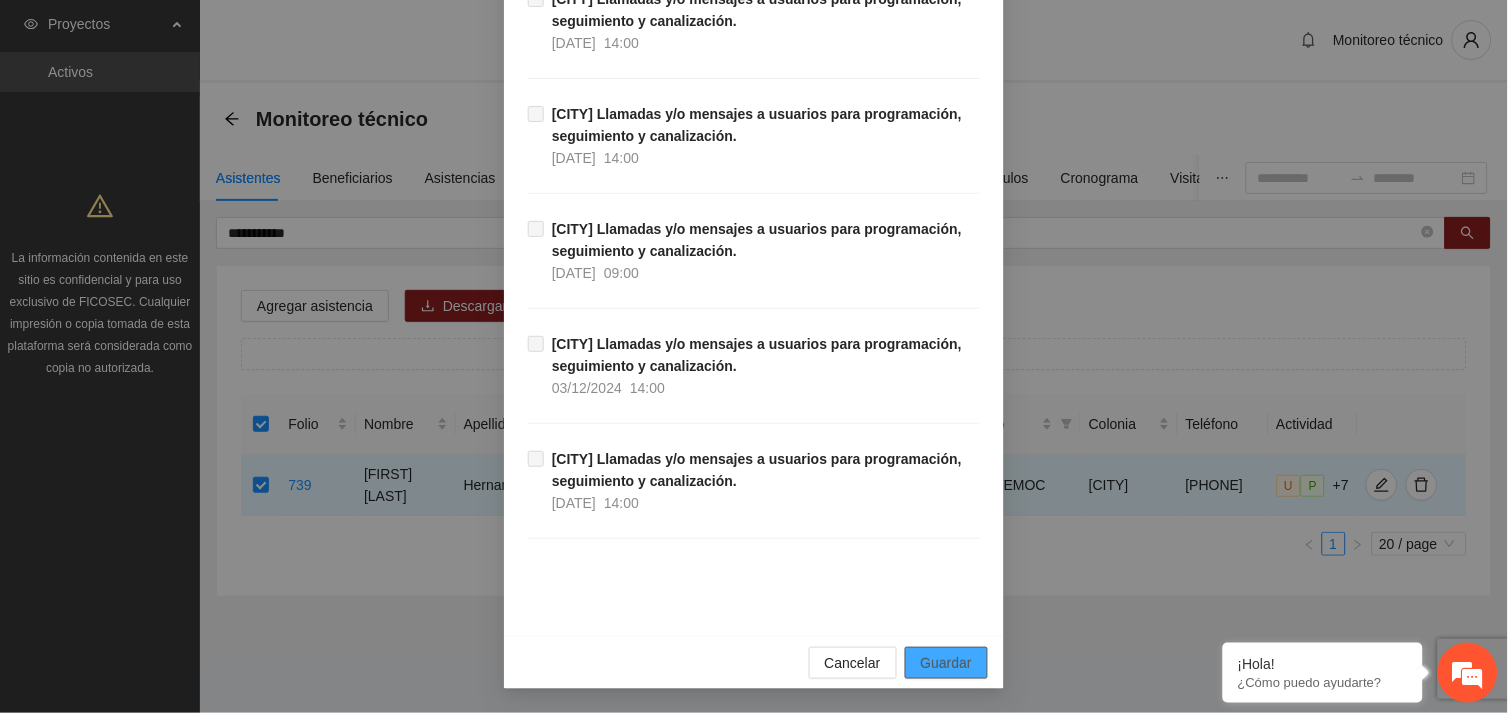 click on "Guardar" at bounding box center (946, 663) 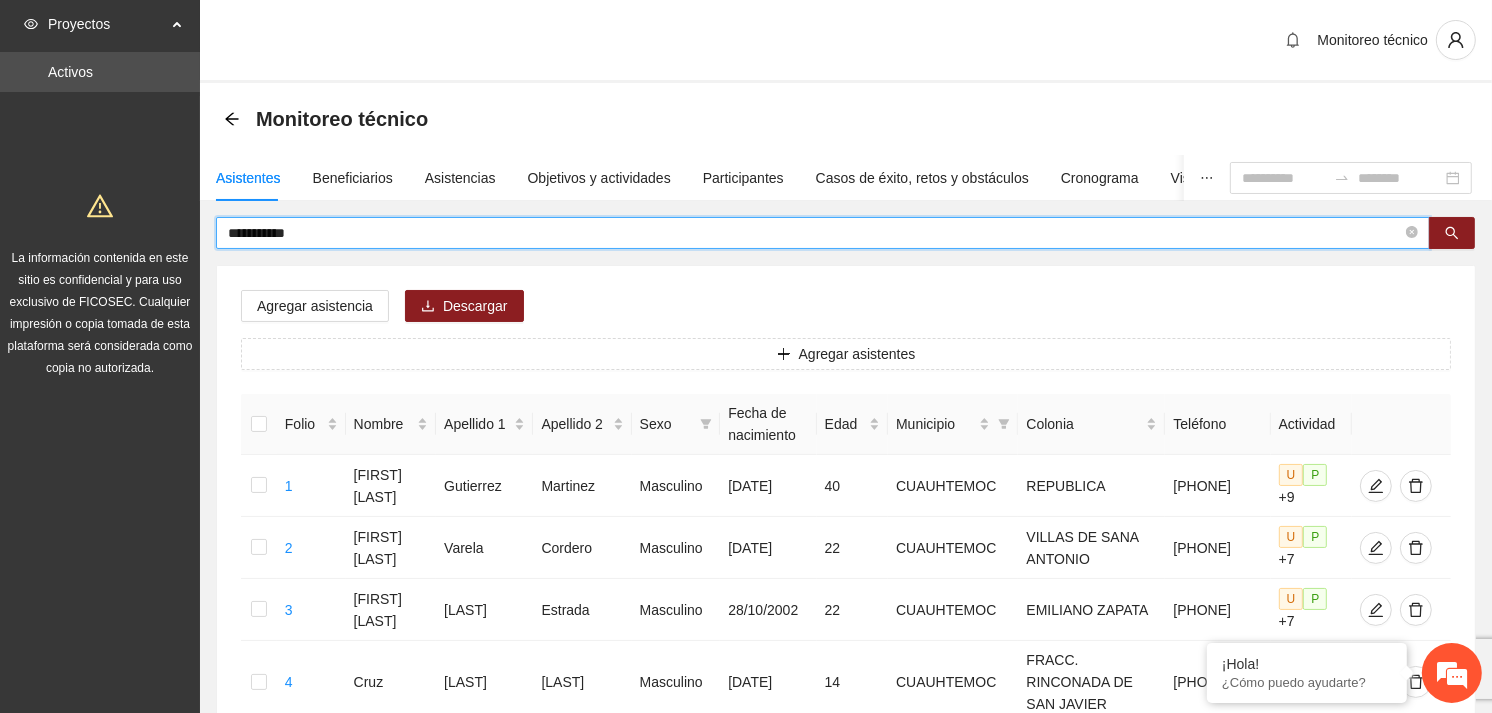 drag, startPoint x: 301, startPoint y: 232, endPoint x: 216, endPoint y: 233, distance: 85.00588 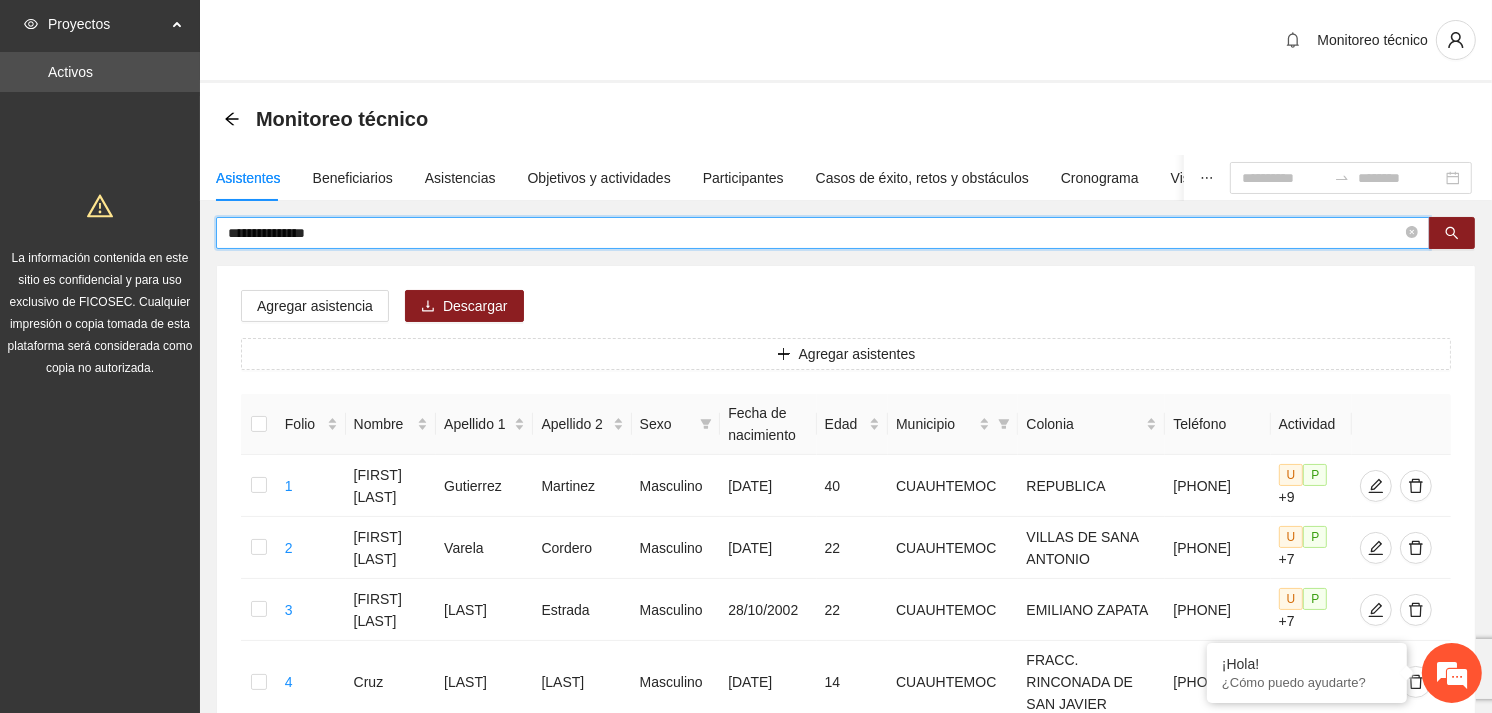 type on "**********" 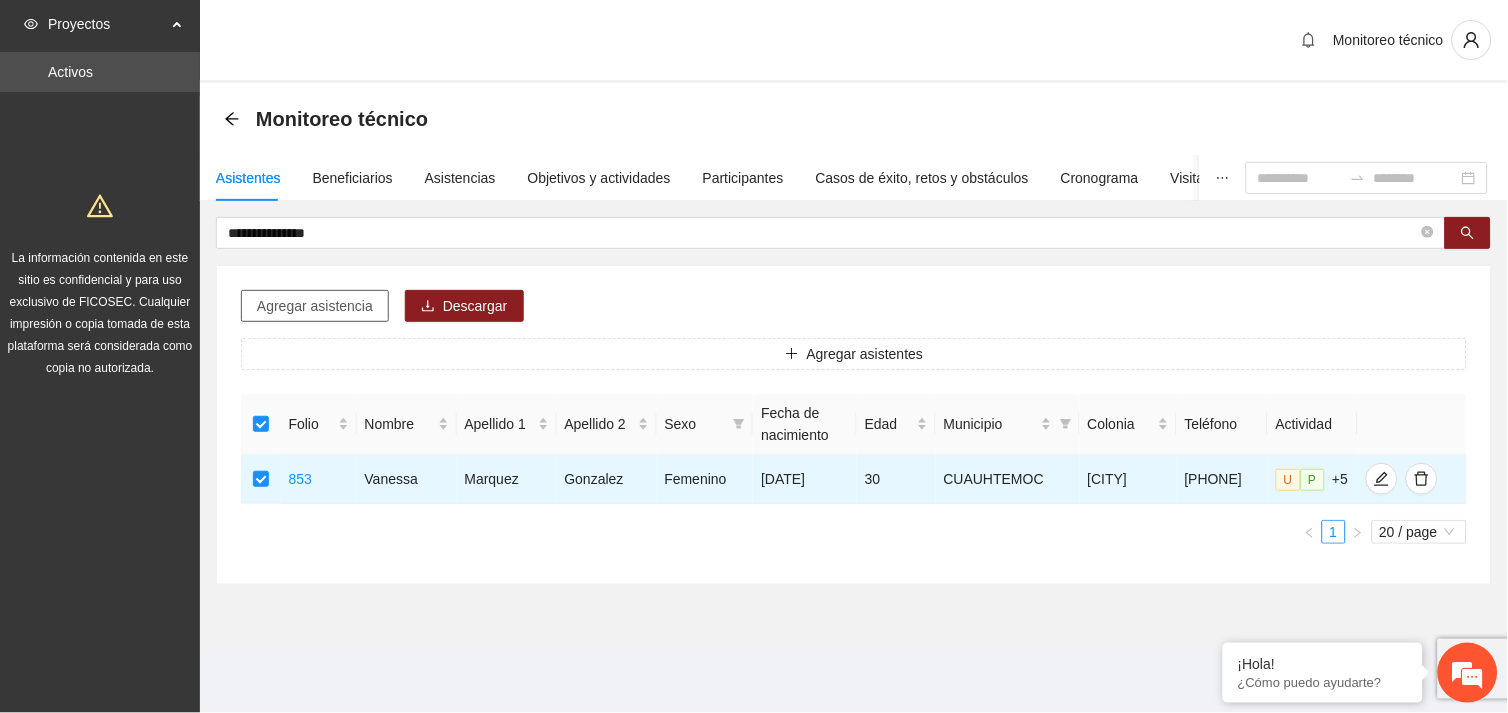 click on "Agregar asistencia" at bounding box center [315, 306] 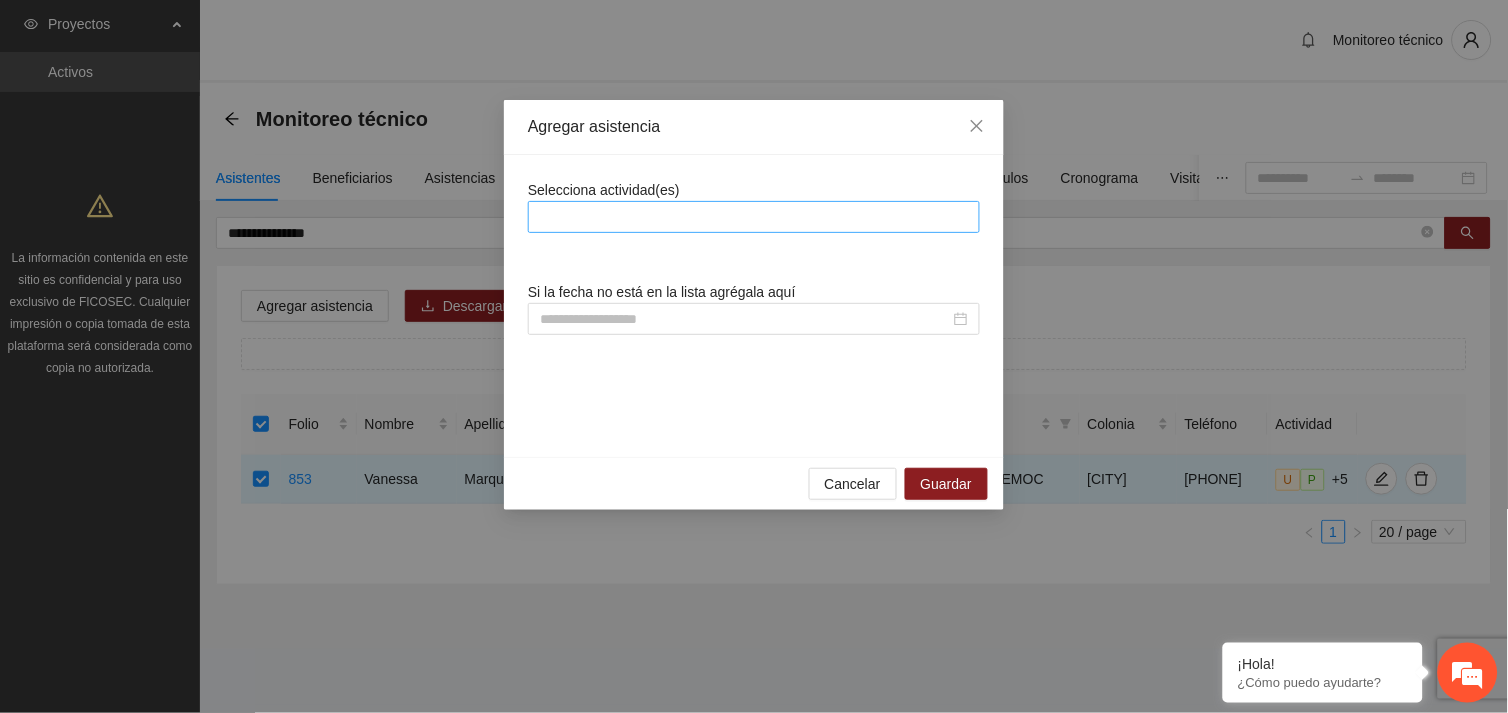 click at bounding box center (754, 217) 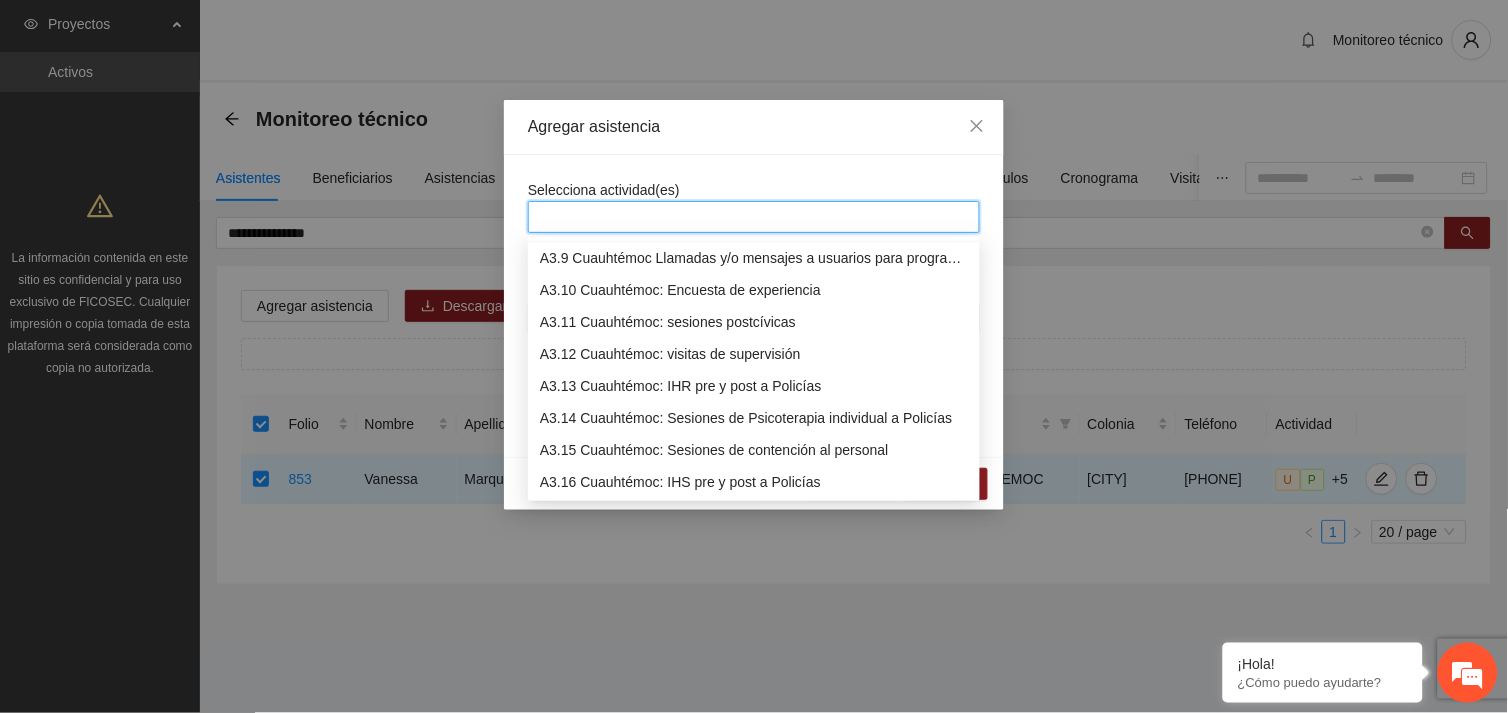 scroll, scrollTop: 1215, scrollLeft: 0, axis: vertical 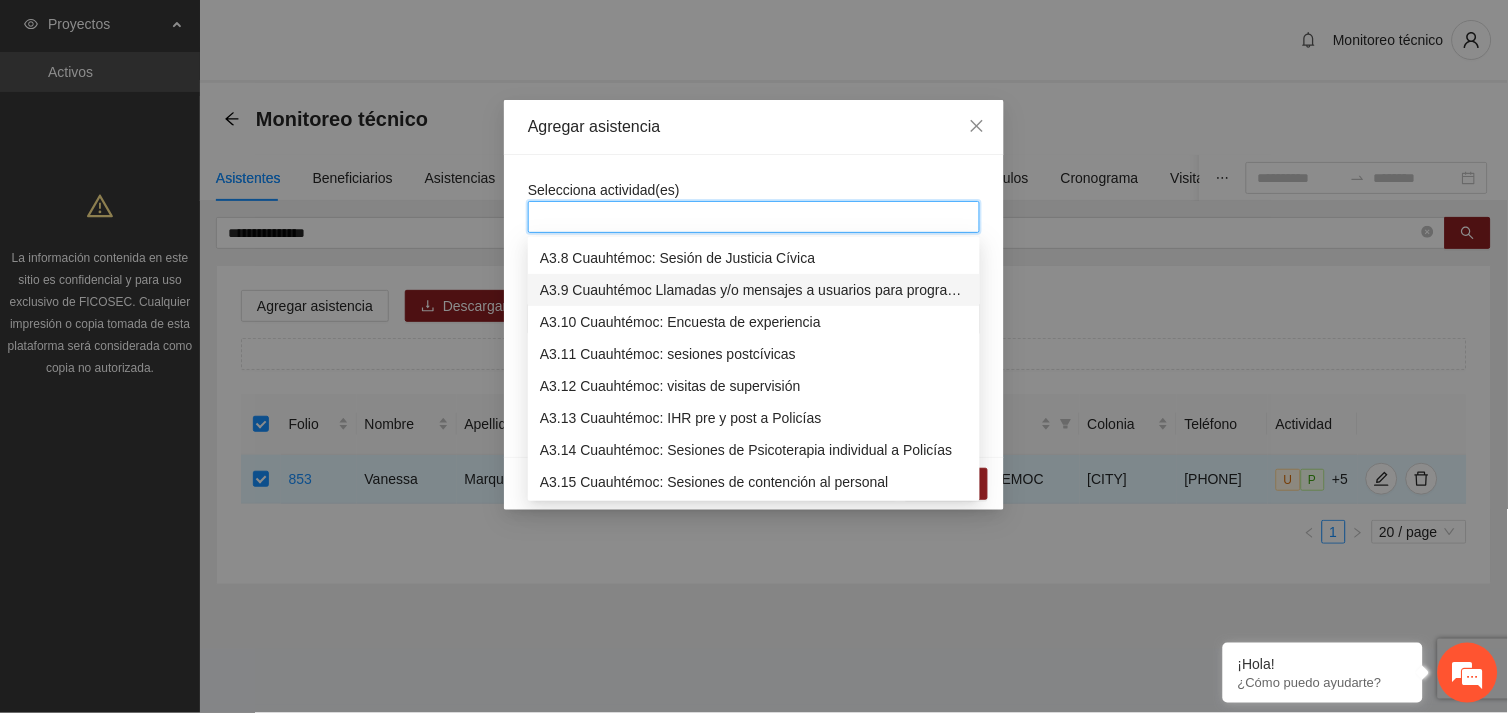 click on "A3.9 Cuauhtémoc Llamadas y/o mensajes a usuarios para programación, seguimiento y canalización." at bounding box center (754, 290) 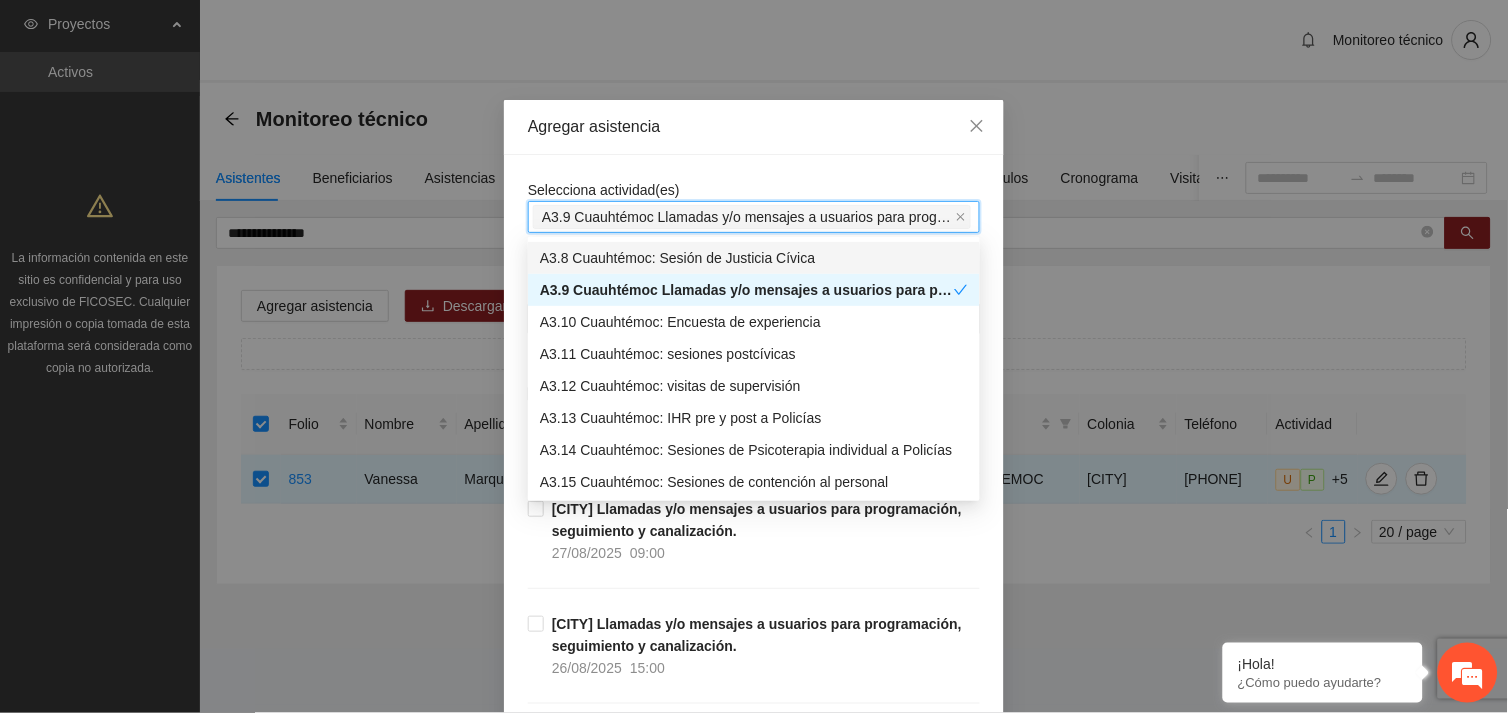 click on "Selecciona actividad(es) A3.9 Cuauhtémoc Llamadas y/o mensajes a usuarios para programación, seguimiento y canalización." at bounding box center [754, 206] 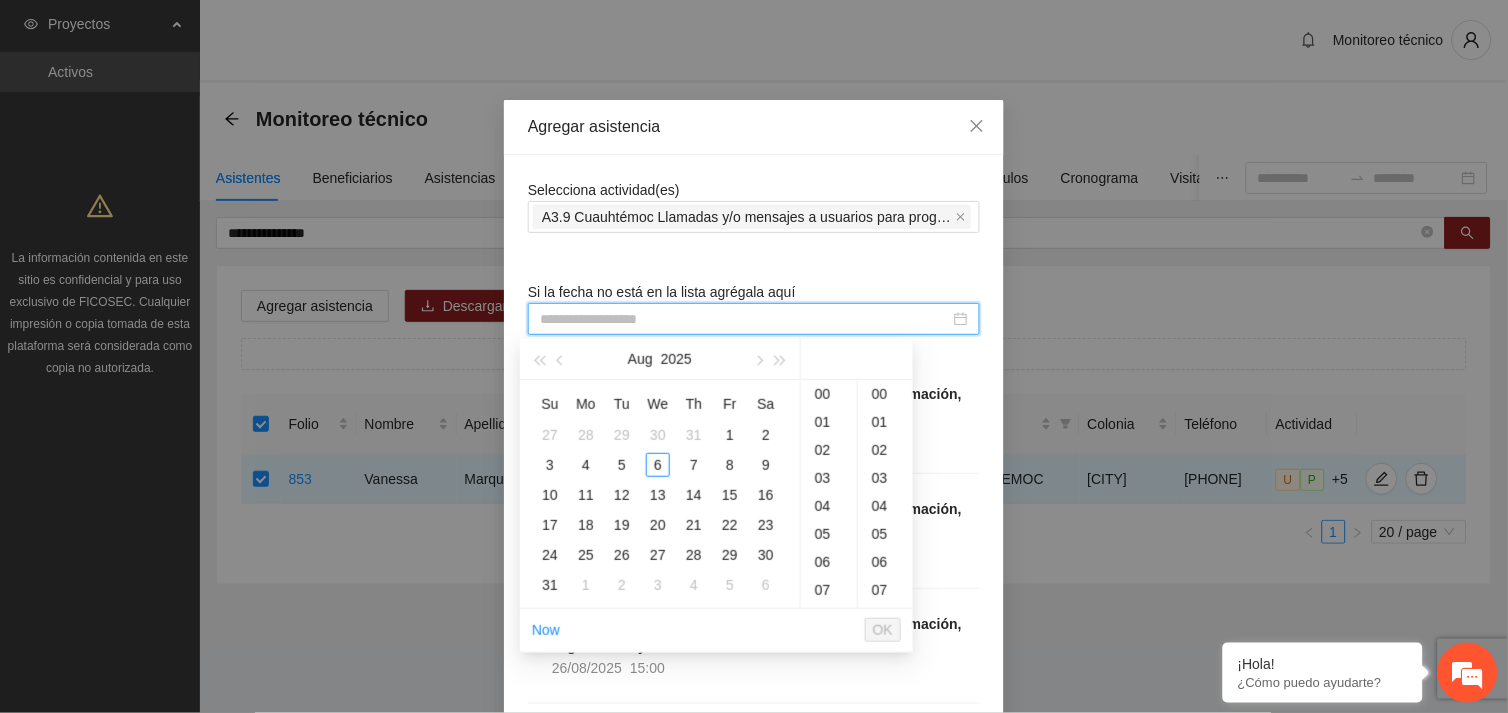 click at bounding box center (745, 319) 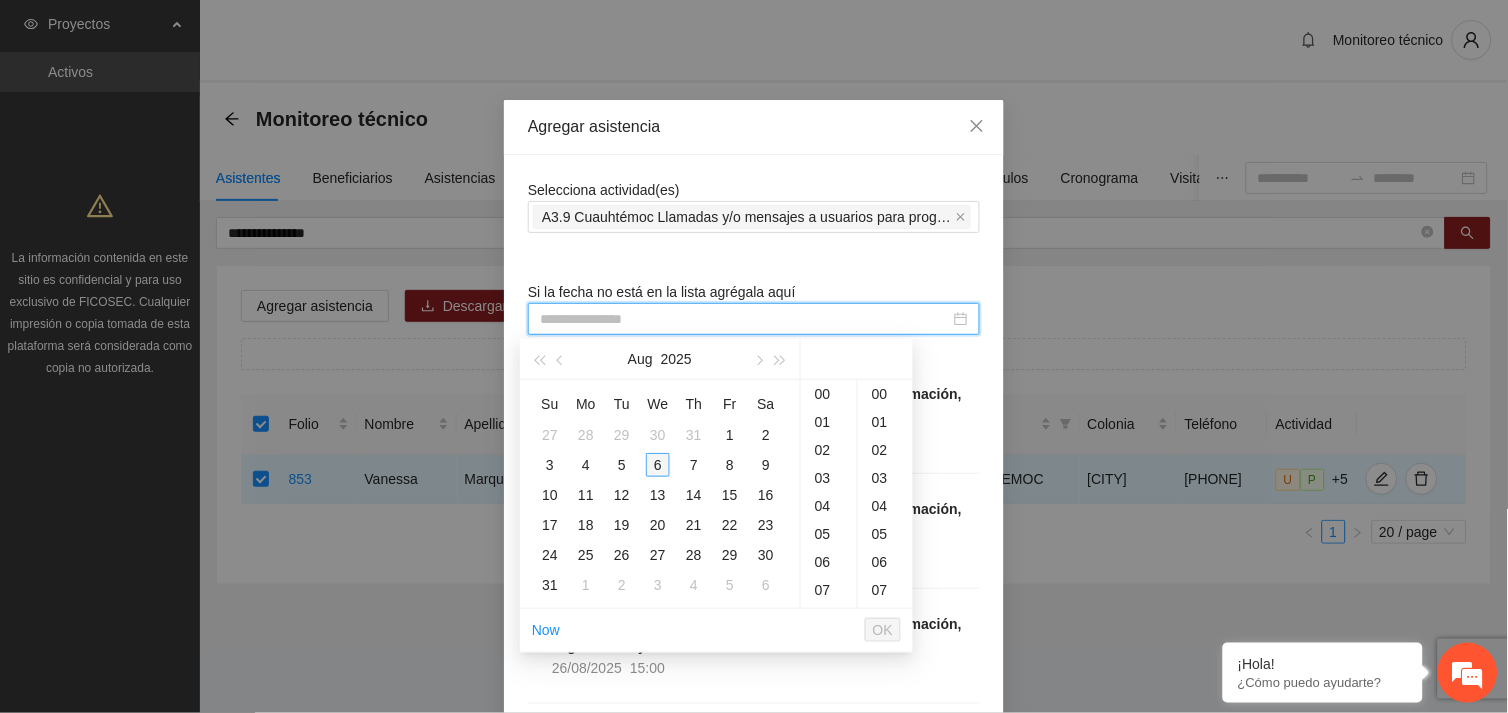 click on "6" at bounding box center (658, 465) 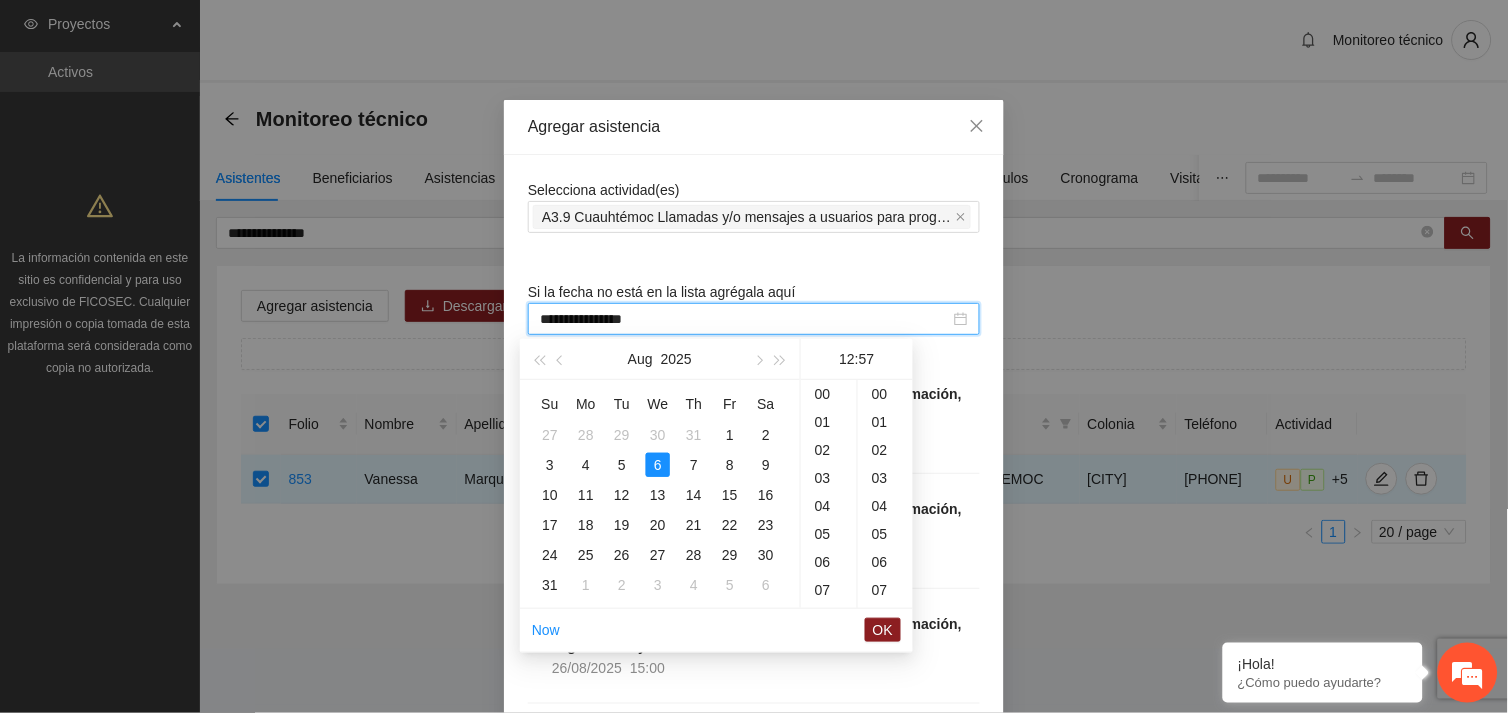 scroll, scrollTop: 335, scrollLeft: 0, axis: vertical 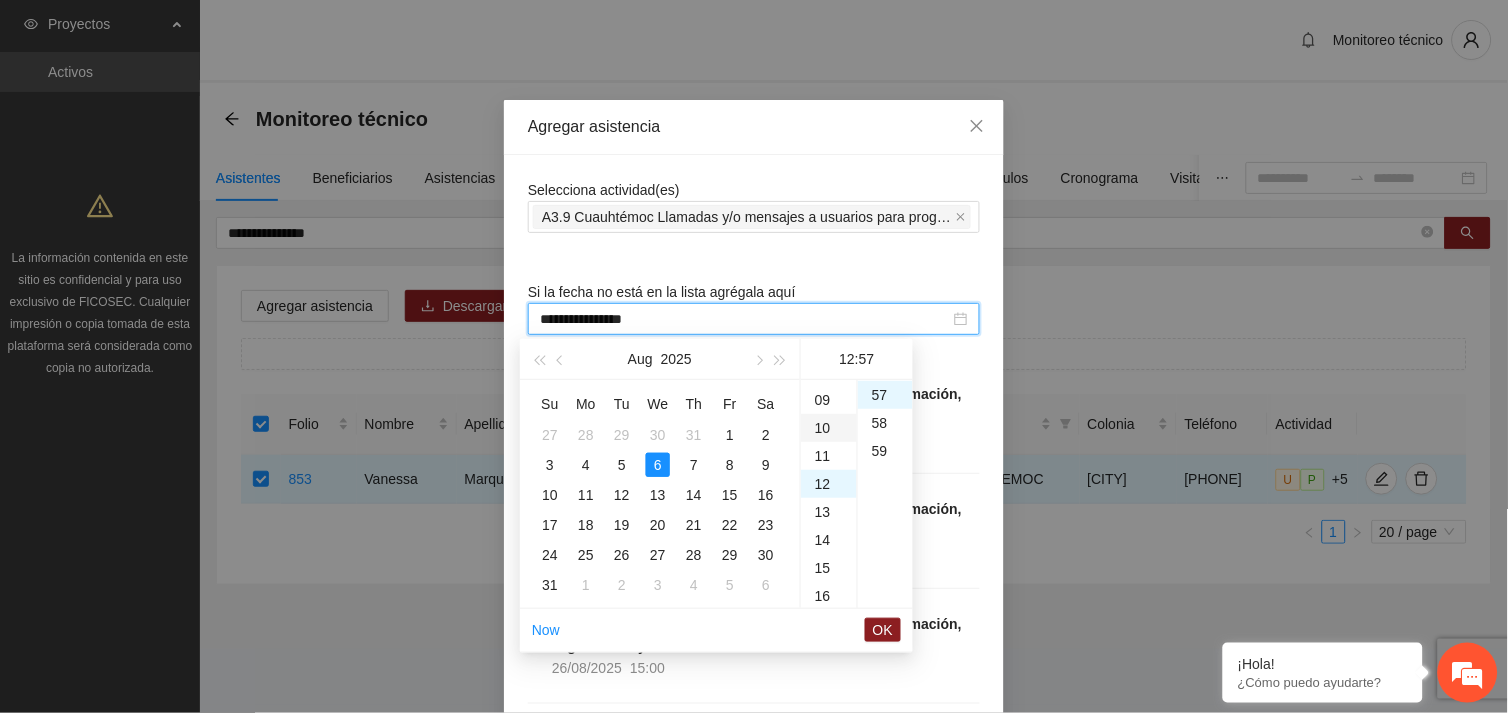 click on "10" at bounding box center (829, 428) 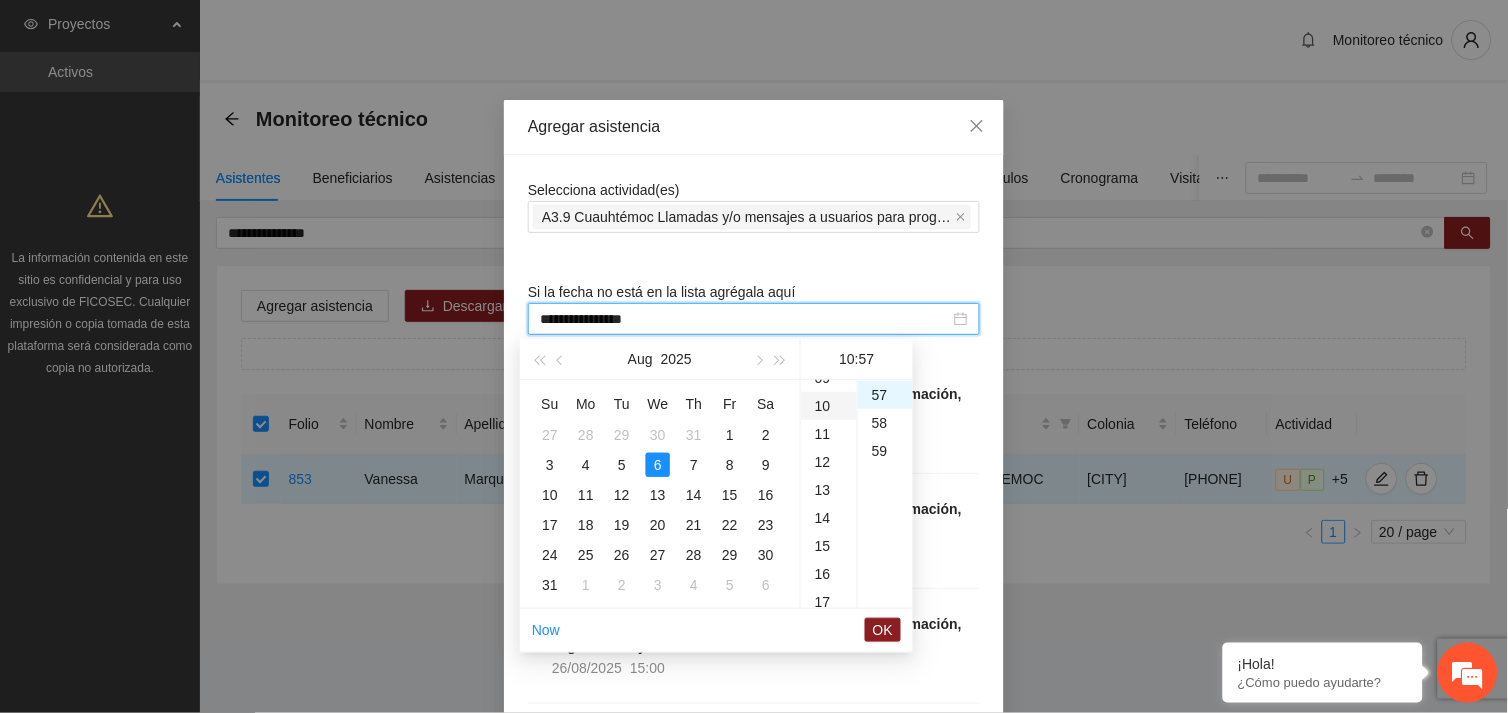 scroll, scrollTop: 280, scrollLeft: 0, axis: vertical 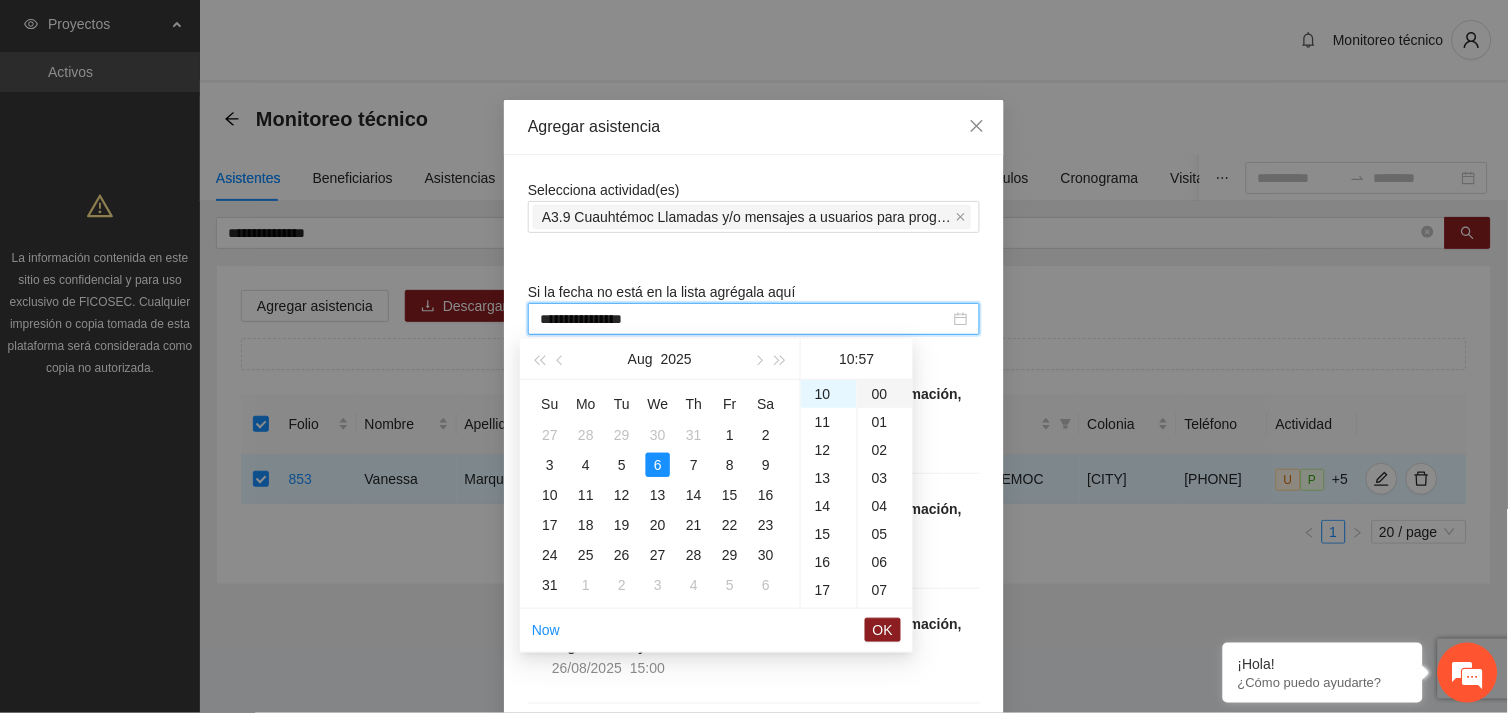 click on "00" at bounding box center (885, 394) 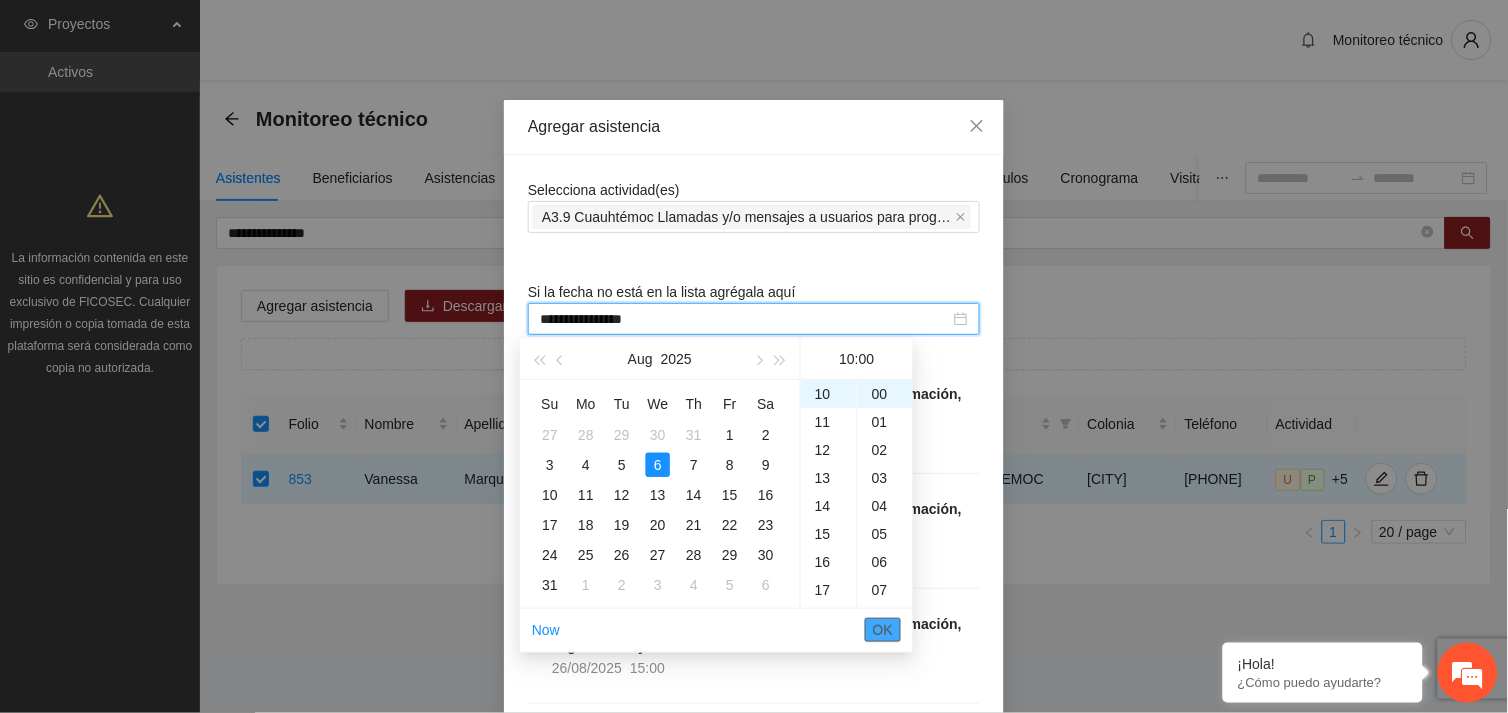 click on "OK" at bounding box center [883, 630] 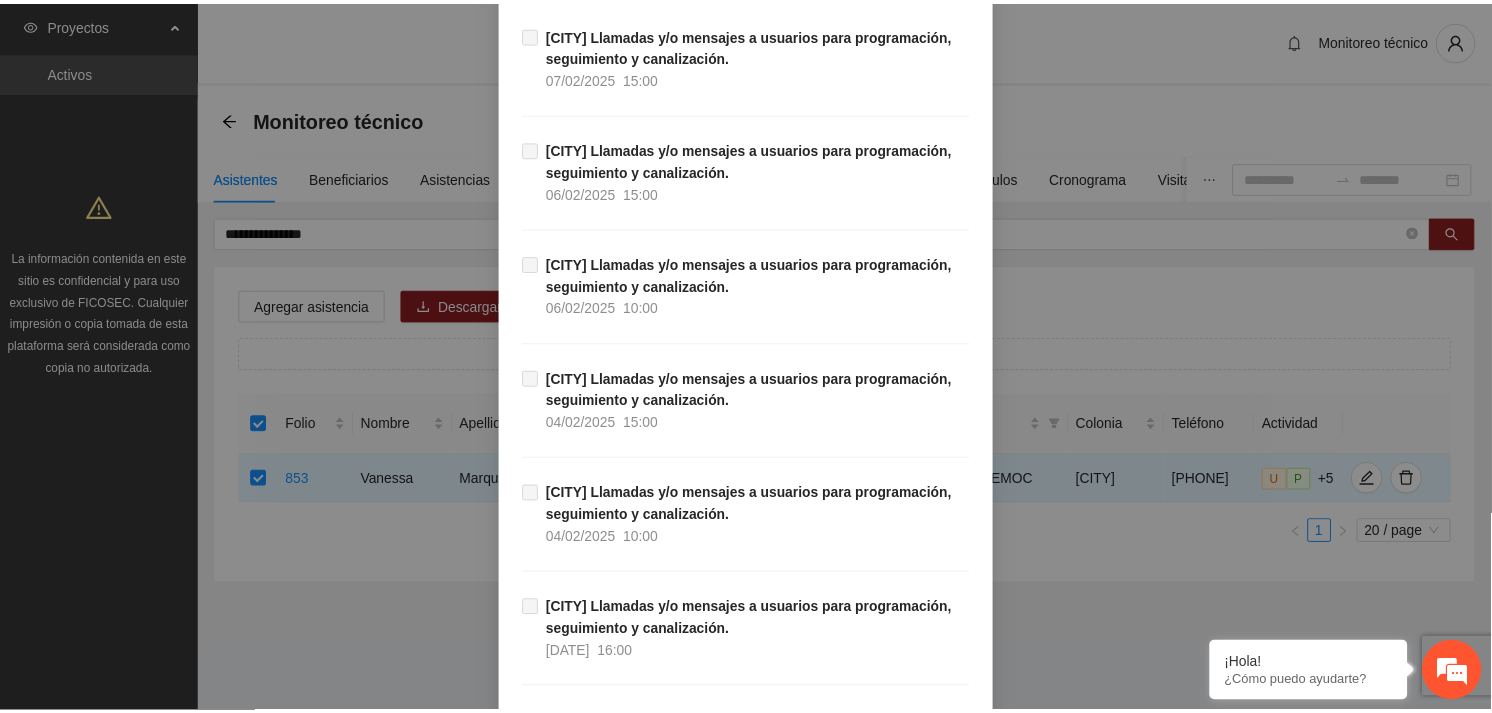 scroll, scrollTop: 20411, scrollLeft: 0, axis: vertical 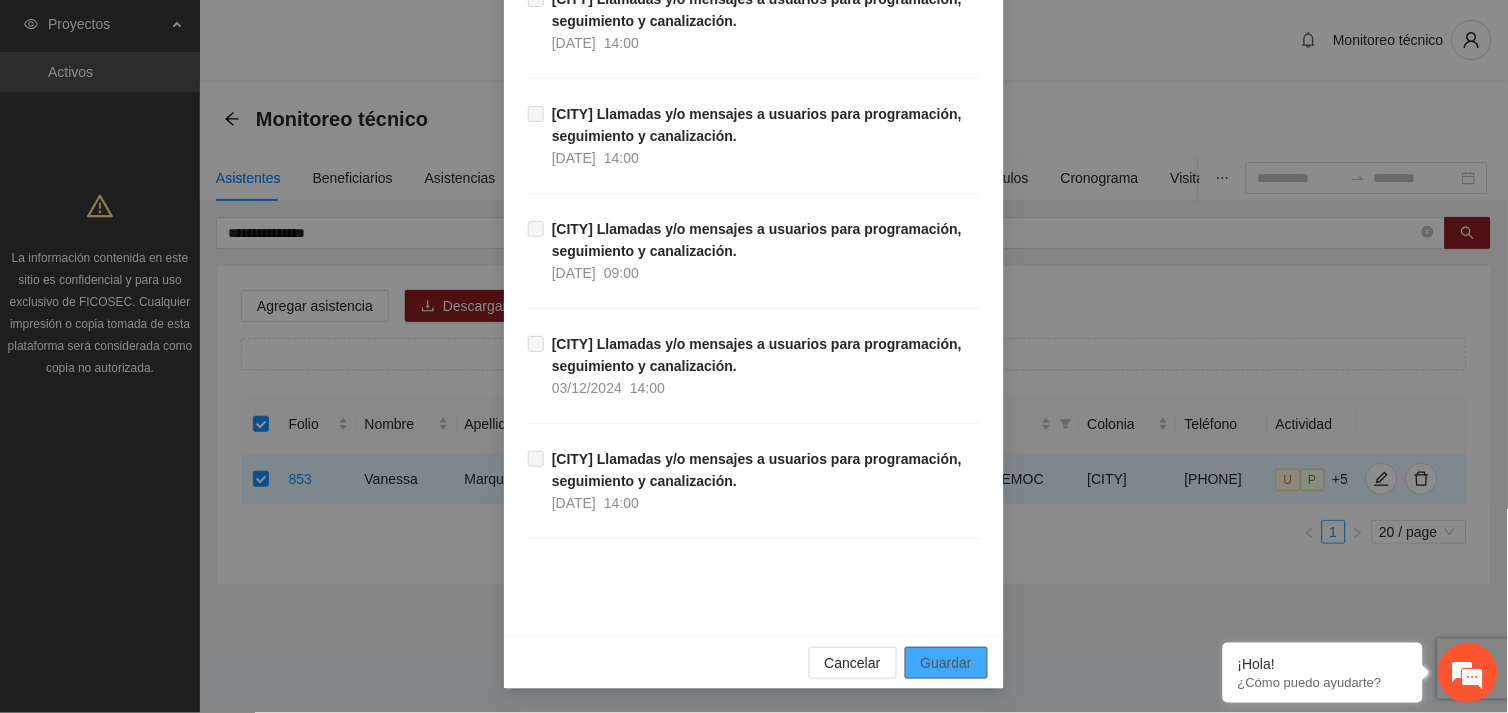 click on "Guardar" at bounding box center [946, 663] 